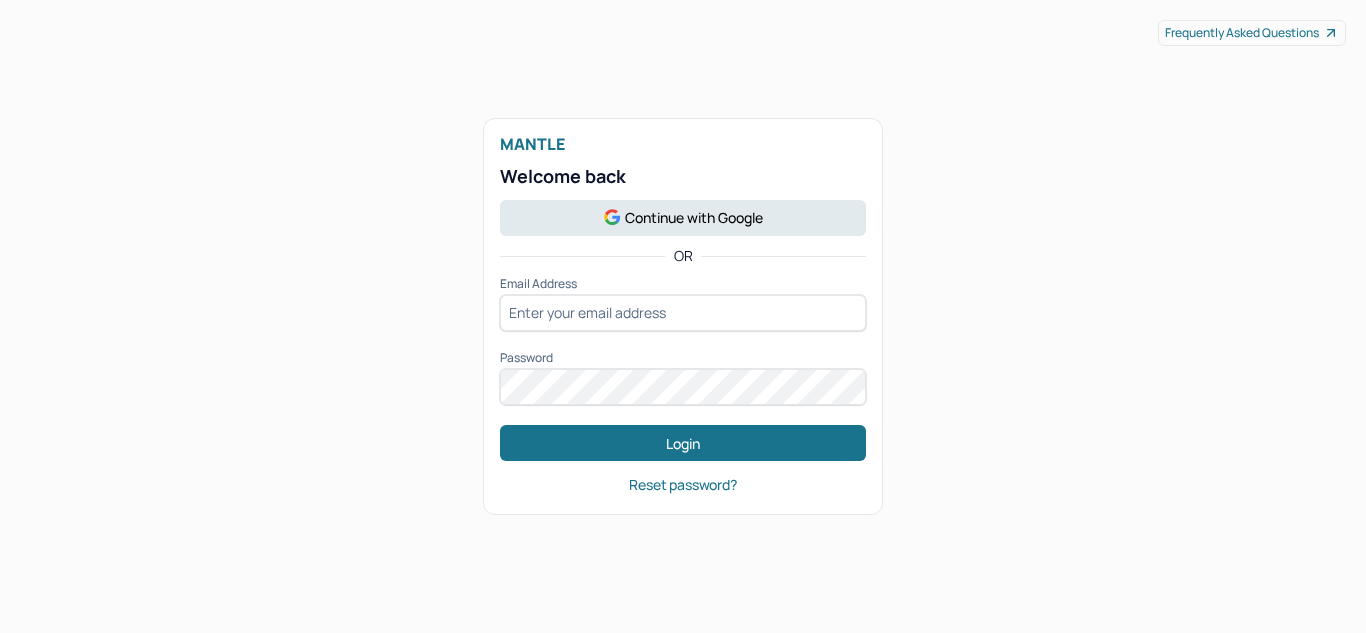 scroll, scrollTop: 0, scrollLeft: 0, axis: both 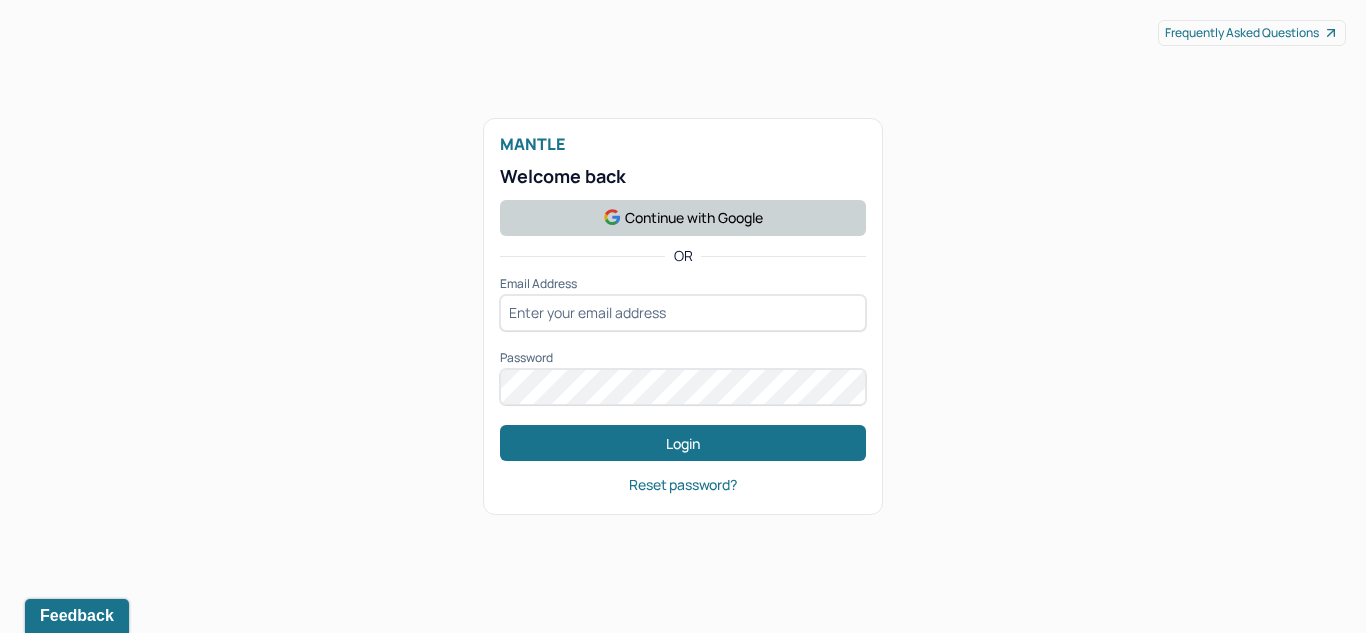 click on "Continue with Google" at bounding box center (683, 218) 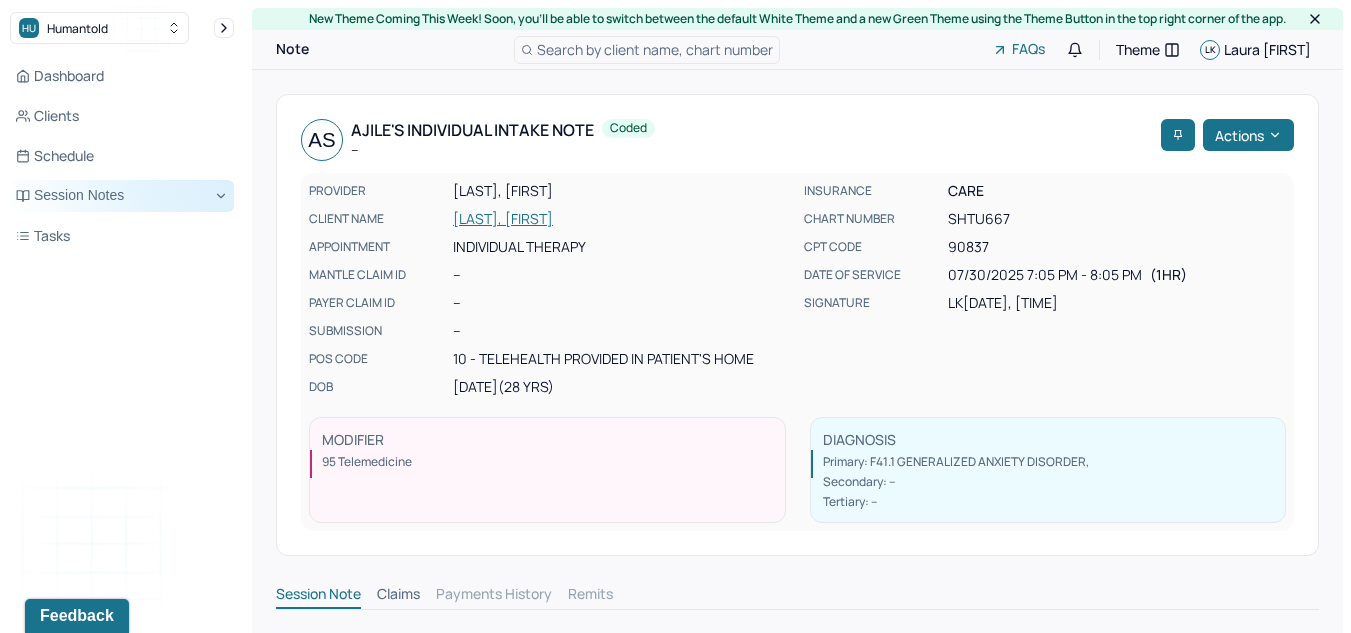 click on "Session Notes" at bounding box center (122, 196) 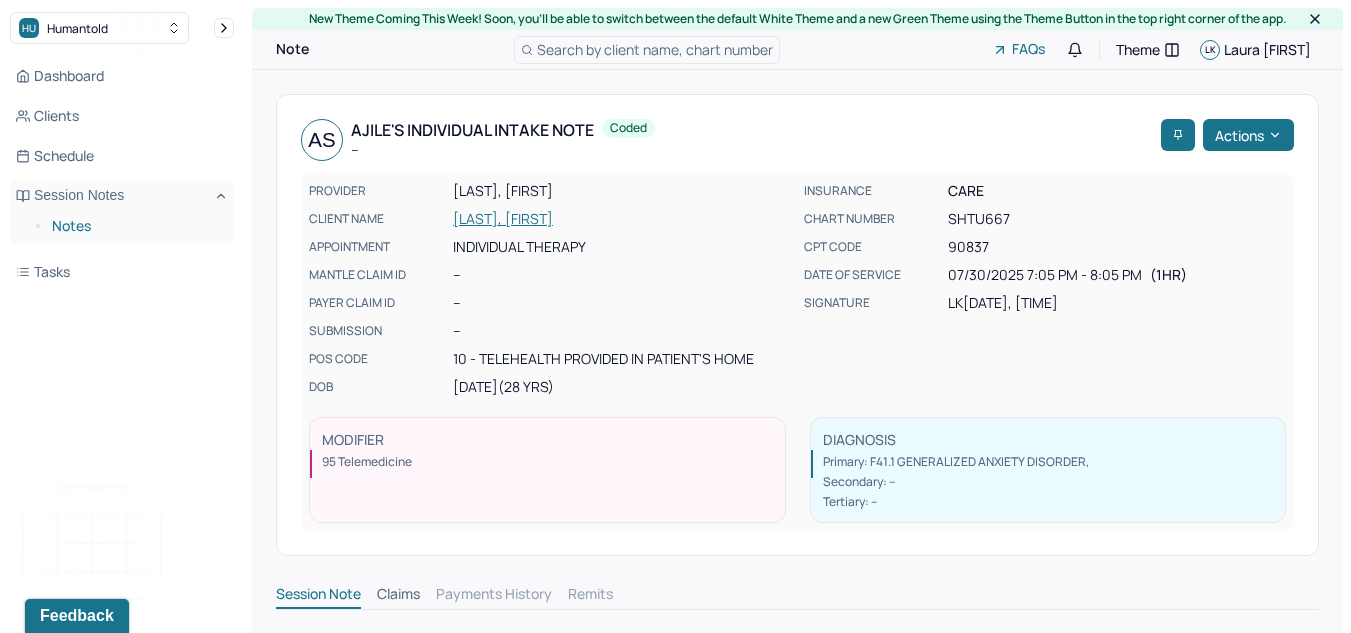 click on "Notes" at bounding box center [135, 226] 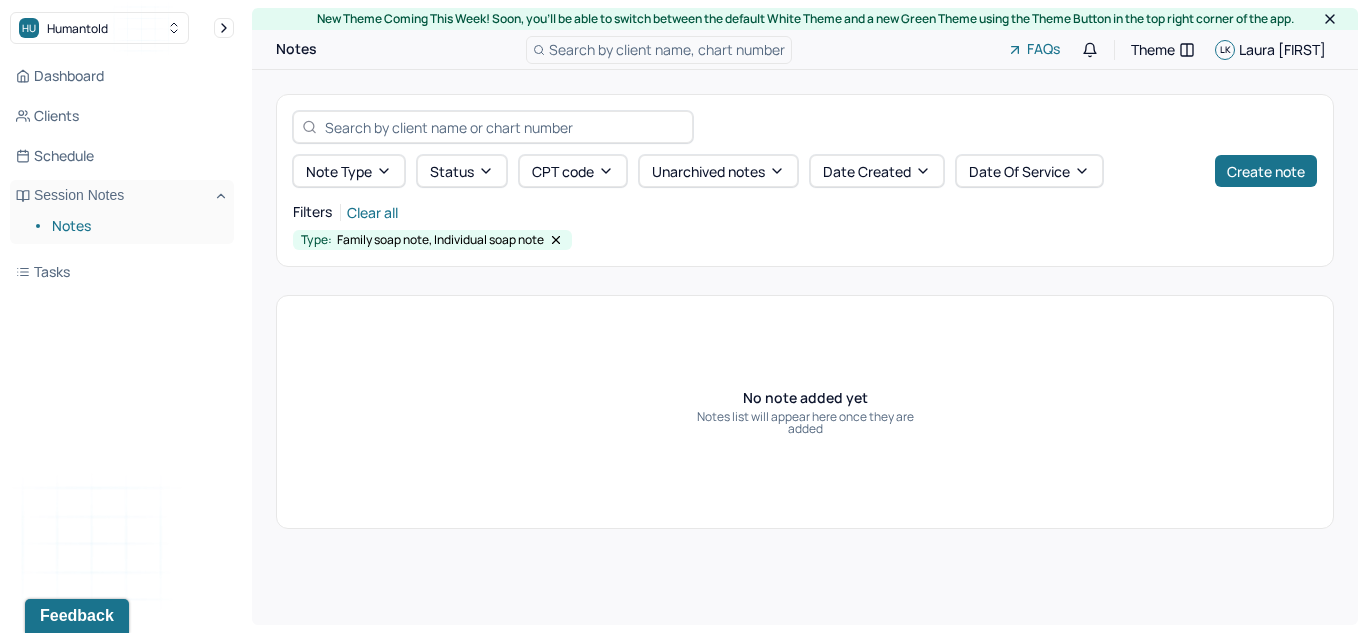 click on "Search by client name, chart number" at bounding box center (667, 49) 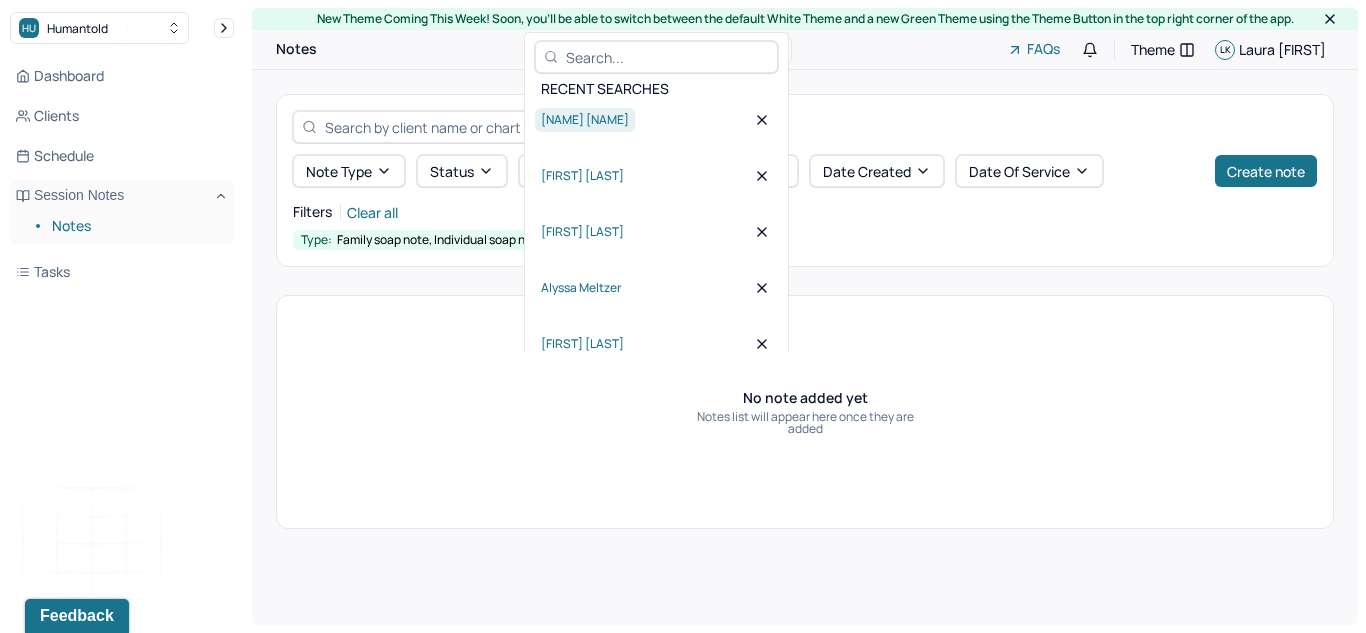 click on "[NAME] [NAME]" at bounding box center (585, 120) 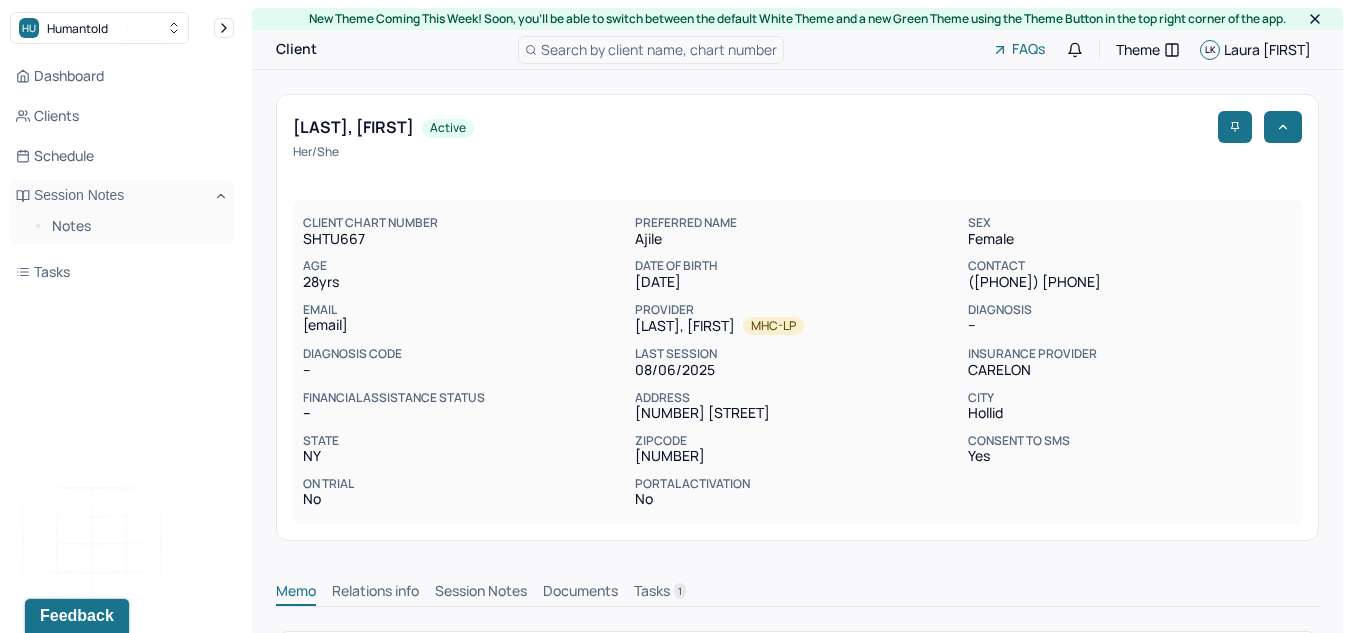 scroll, scrollTop: 161, scrollLeft: 0, axis: vertical 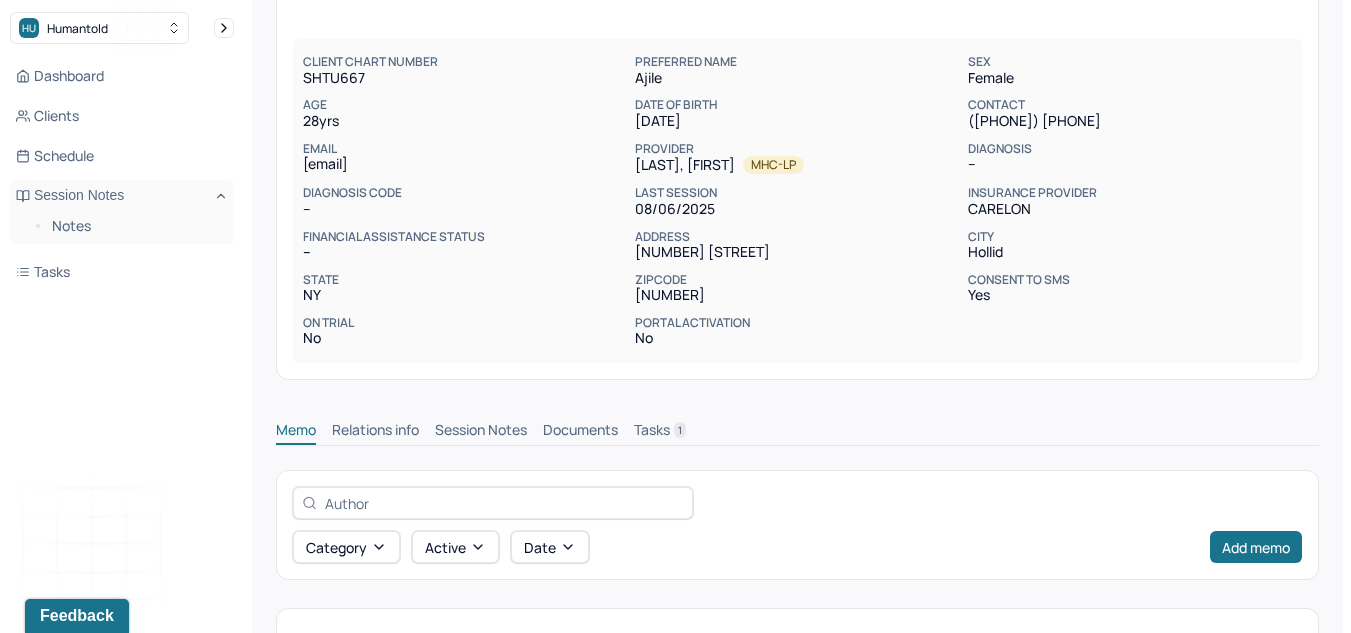 click on "Session Notes" at bounding box center (481, 432) 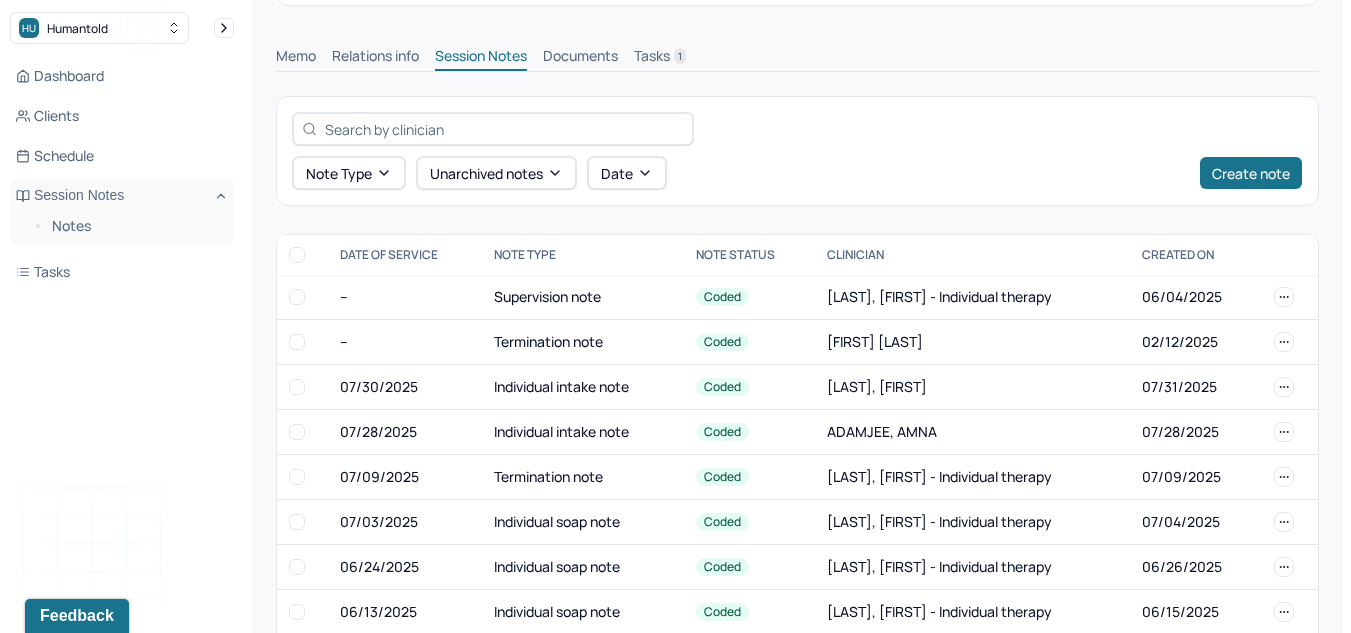 scroll, scrollTop: 534, scrollLeft: 0, axis: vertical 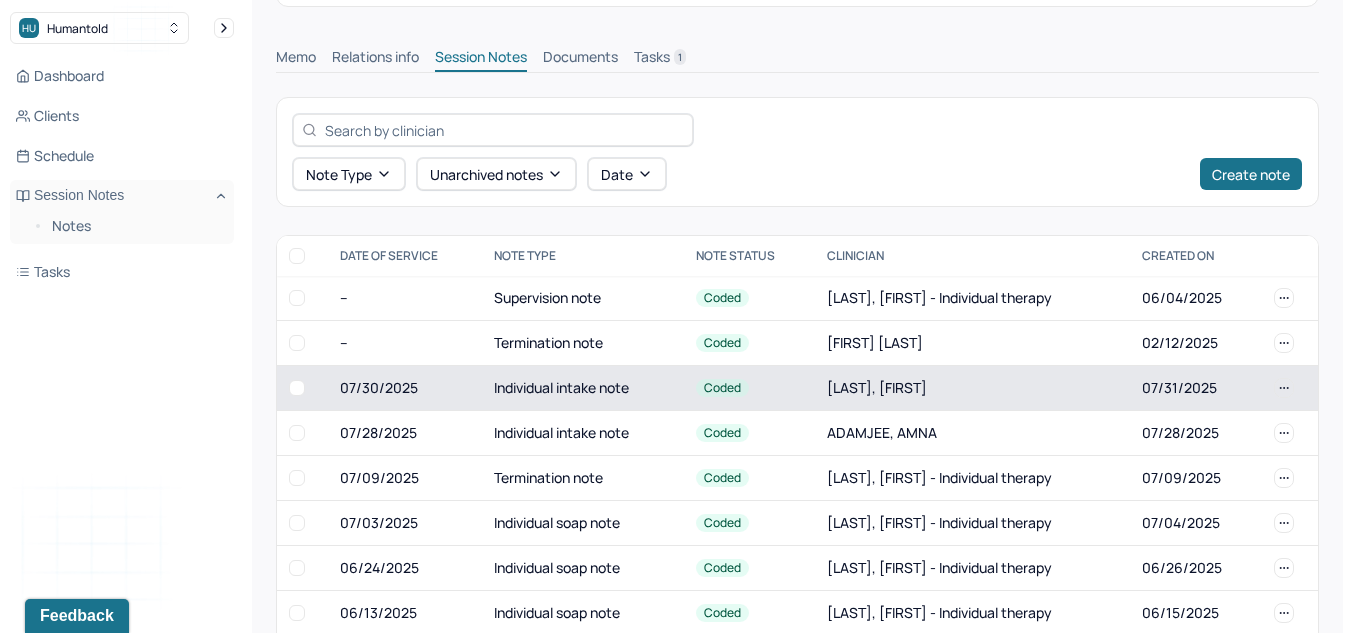 click on "Individual intake note" at bounding box center (583, 388) 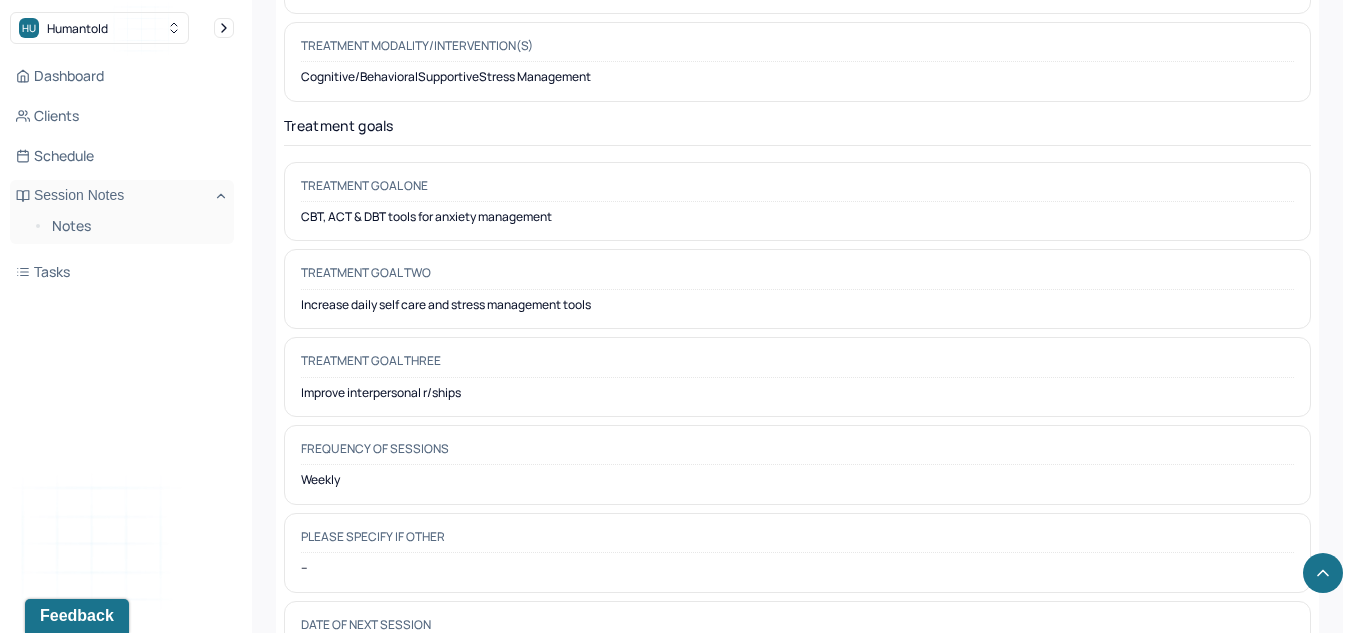 scroll, scrollTop: 9274, scrollLeft: 0, axis: vertical 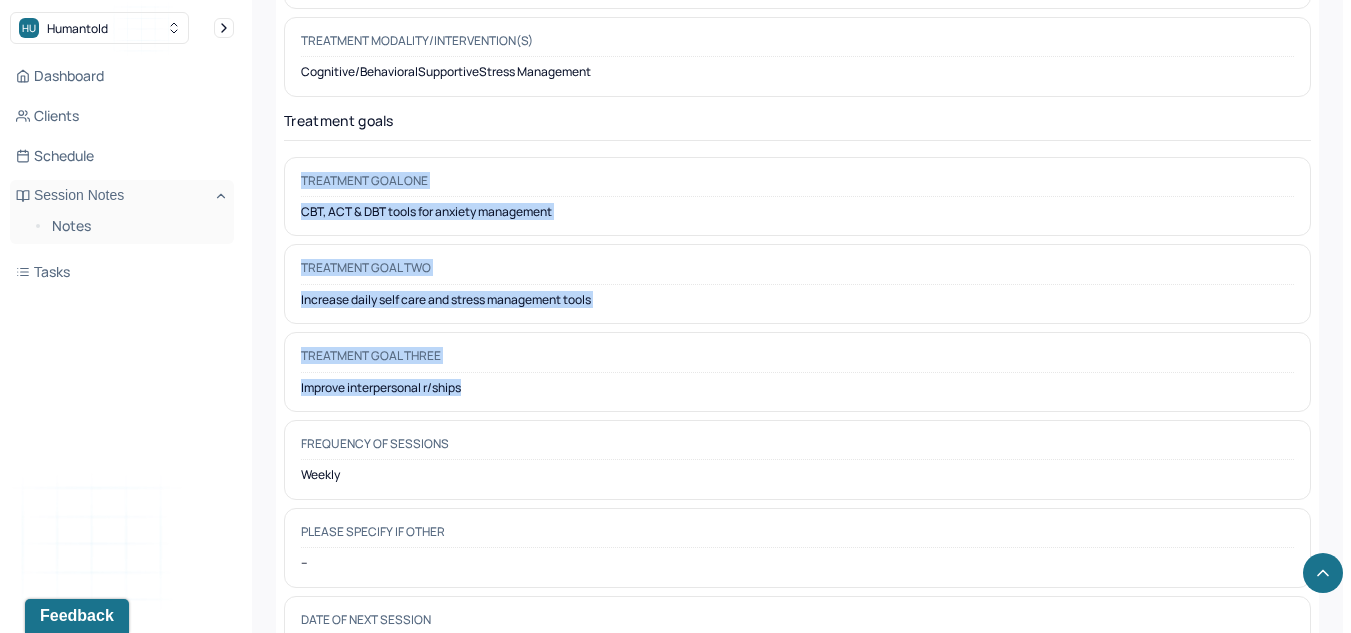 drag, startPoint x: 477, startPoint y: 415, endPoint x: 284, endPoint y: 198, distance: 290.41006 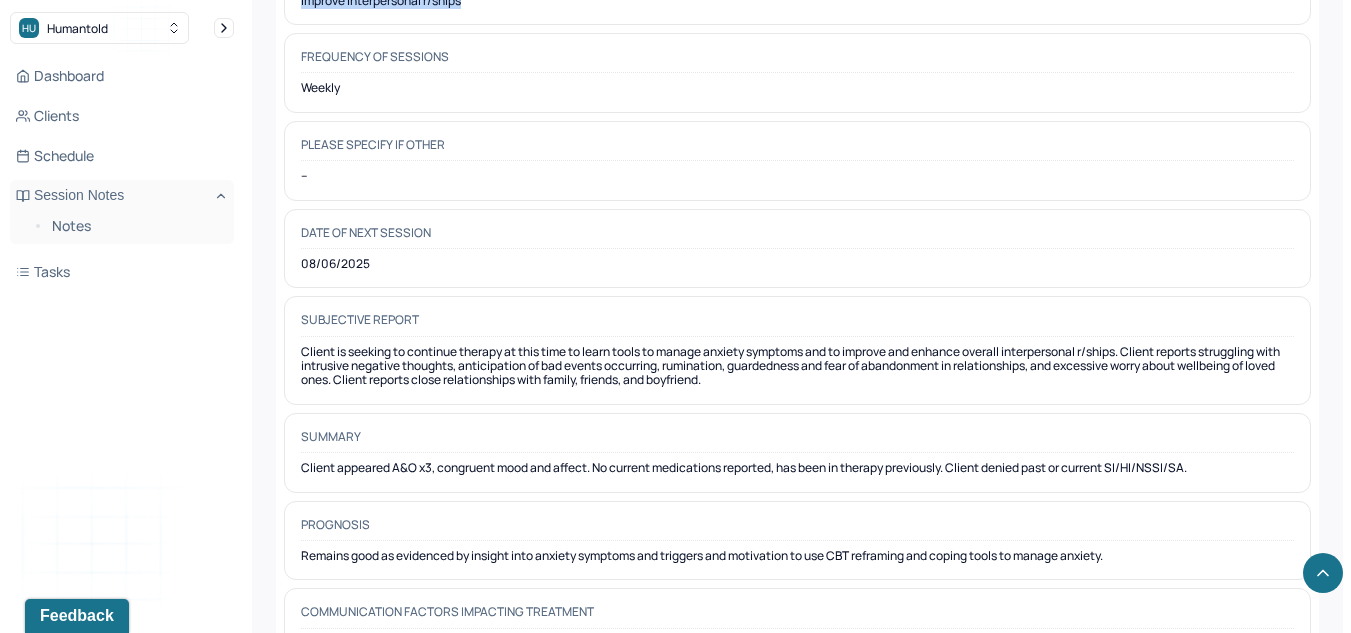 scroll, scrollTop: 9838, scrollLeft: 0, axis: vertical 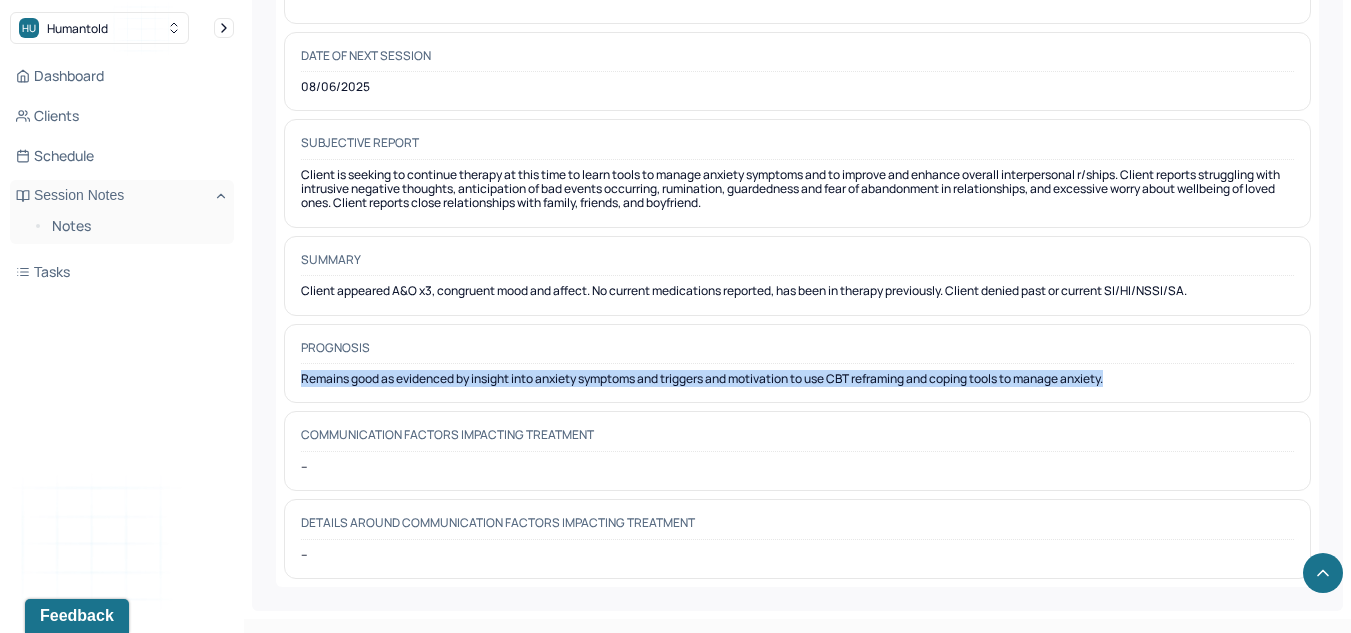 drag, startPoint x: 1159, startPoint y: 387, endPoint x: 282, endPoint y: 399, distance: 877.0821 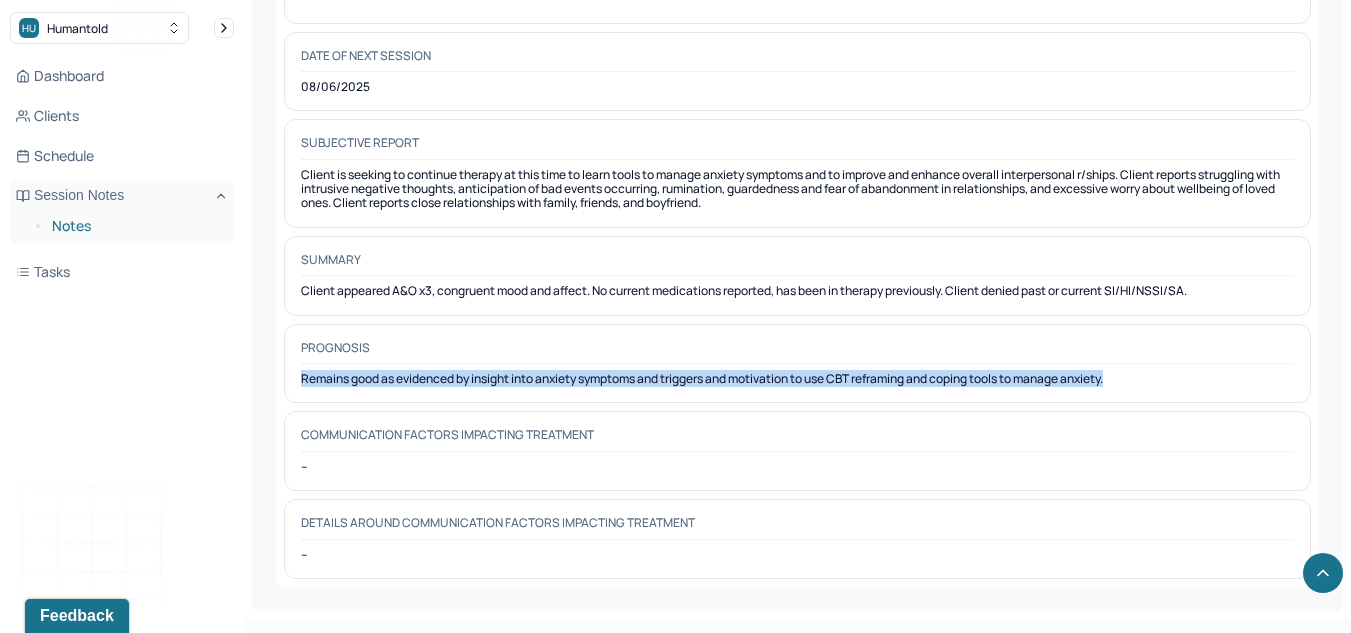 click on "Notes" at bounding box center [135, 226] 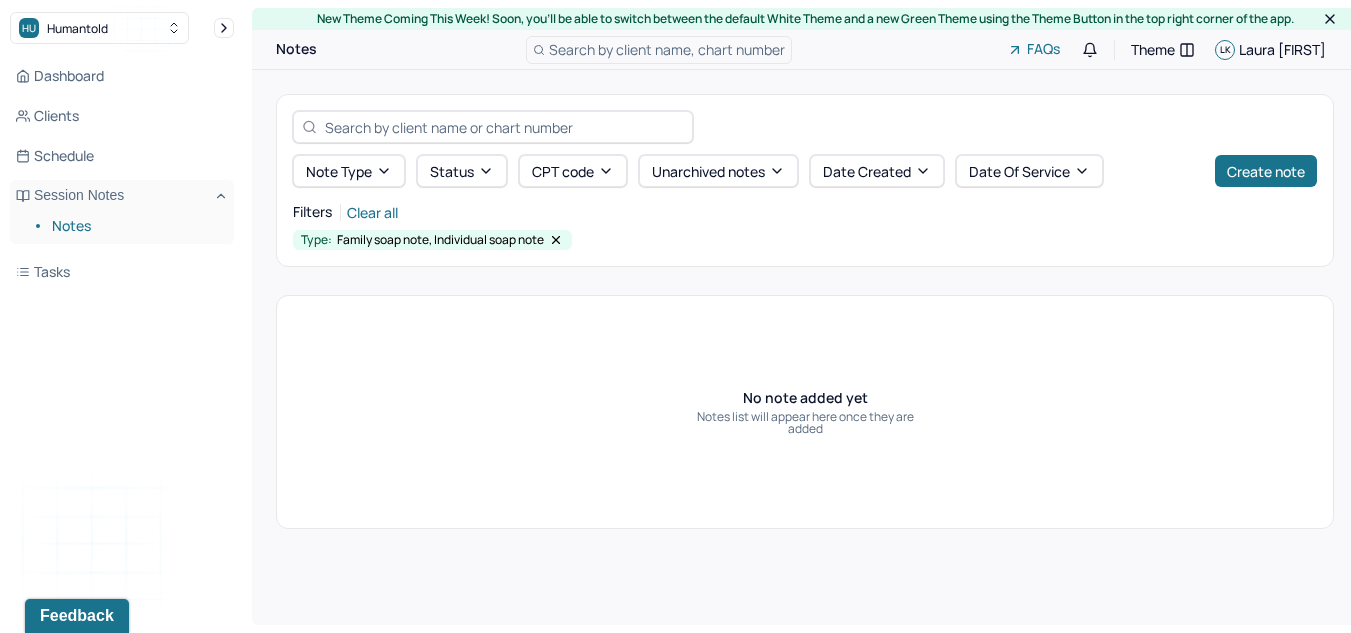 scroll, scrollTop: 0, scrollLeft: 0, axis: both 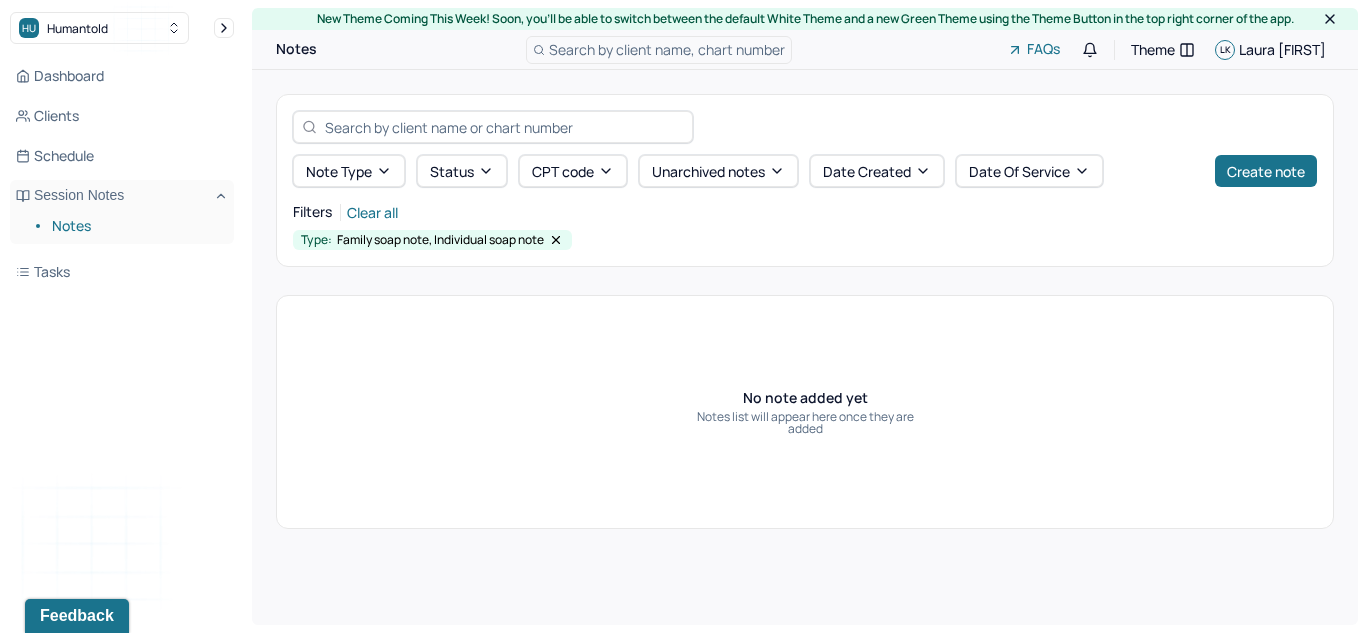 click on "Note type Status CPT code Unarchived notes Date Created Date Of Service Create note" at bounding box center [805, 149] 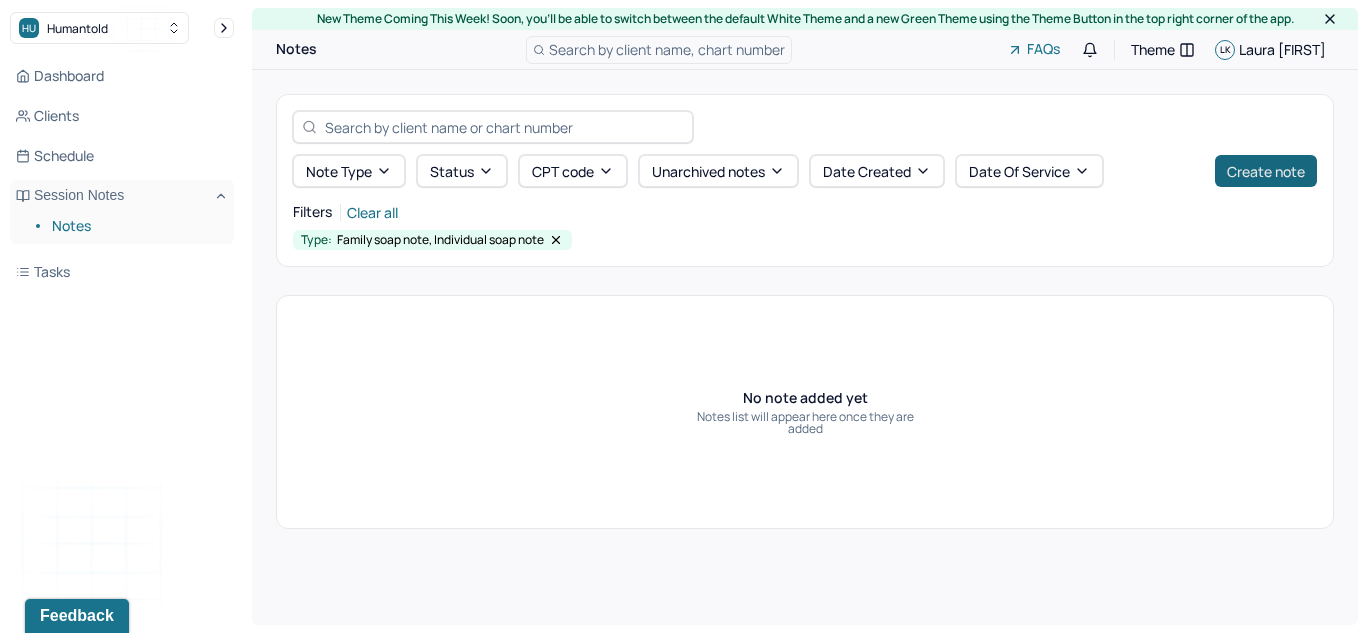 click on "Create note" at bounding box center (1266, 171) 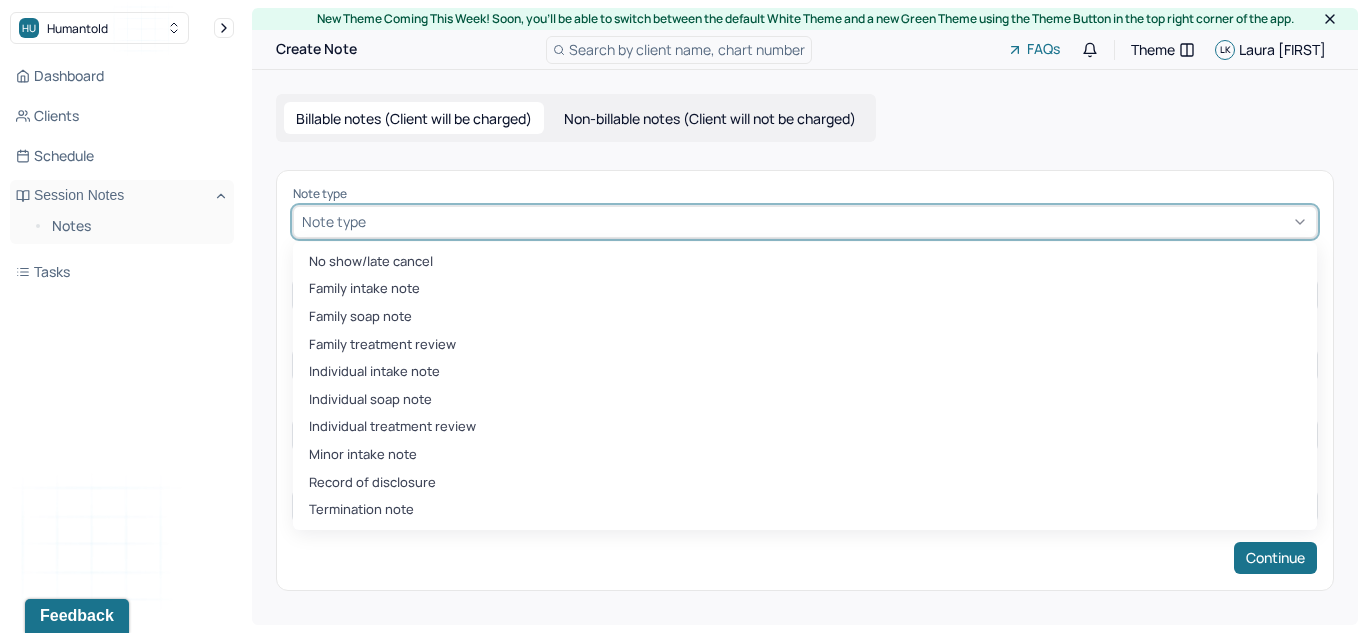 click at bounding box center (839, 221) 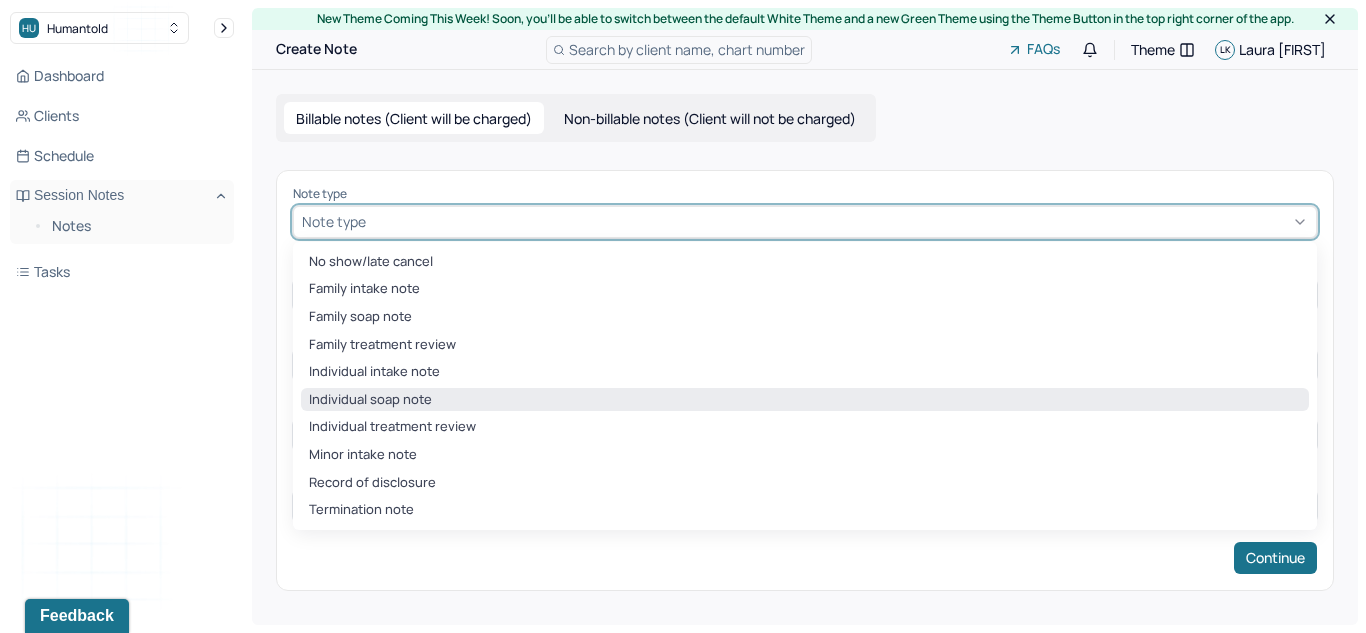 click on "Individual soap note" at bounding box center [805, 400] 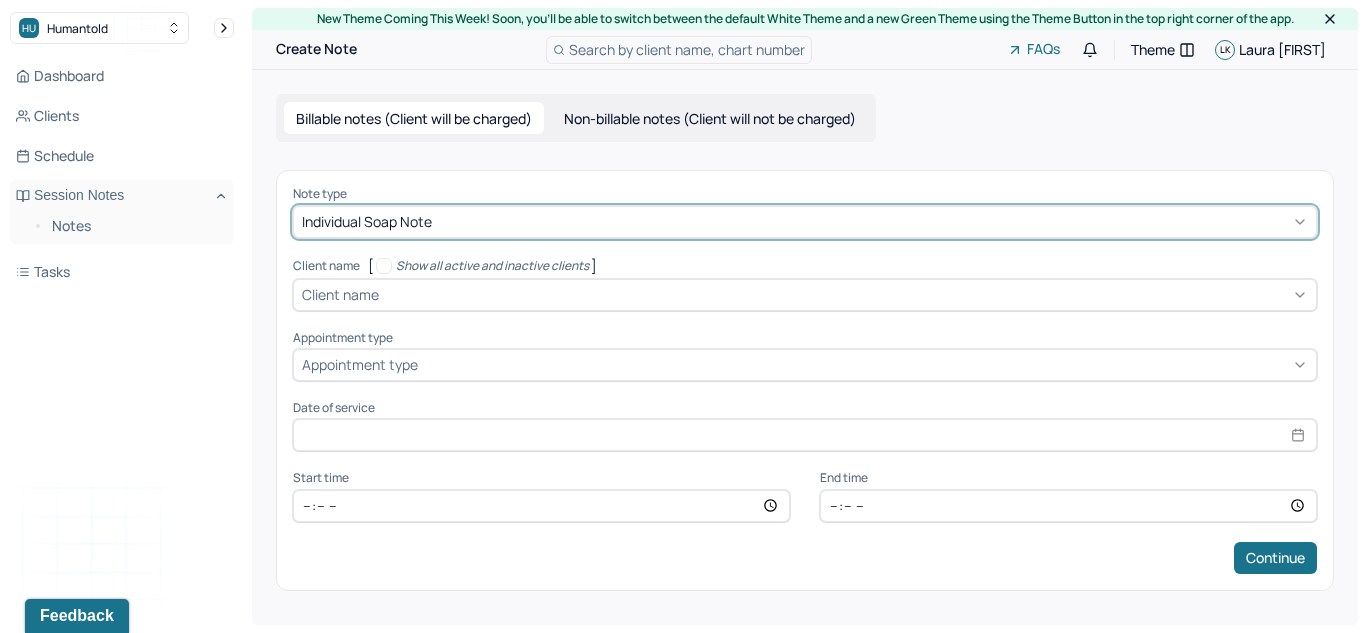 click on "Client name" at bounding box center (340, 294) 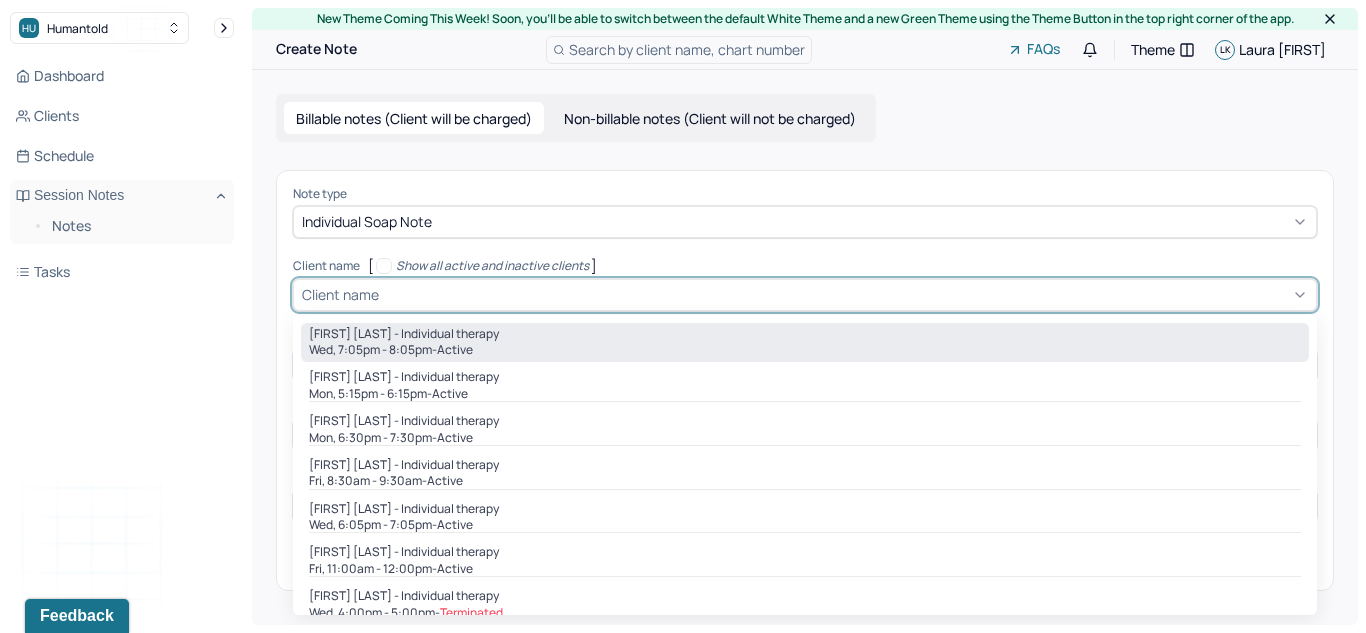 click on "Wed, 7:05pm - 8:05pm  -  active" at bounding box center (805, 350) 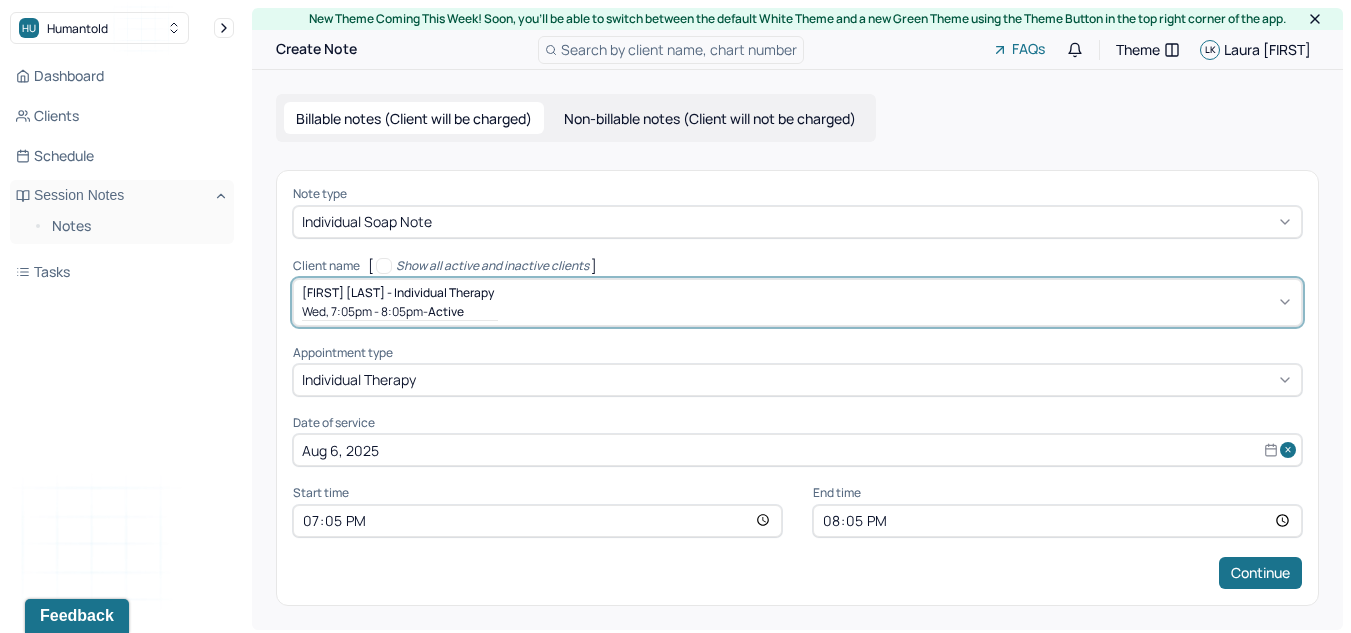 scroll, scrollTop: 5, scrollLeft: 0, axis: vertical 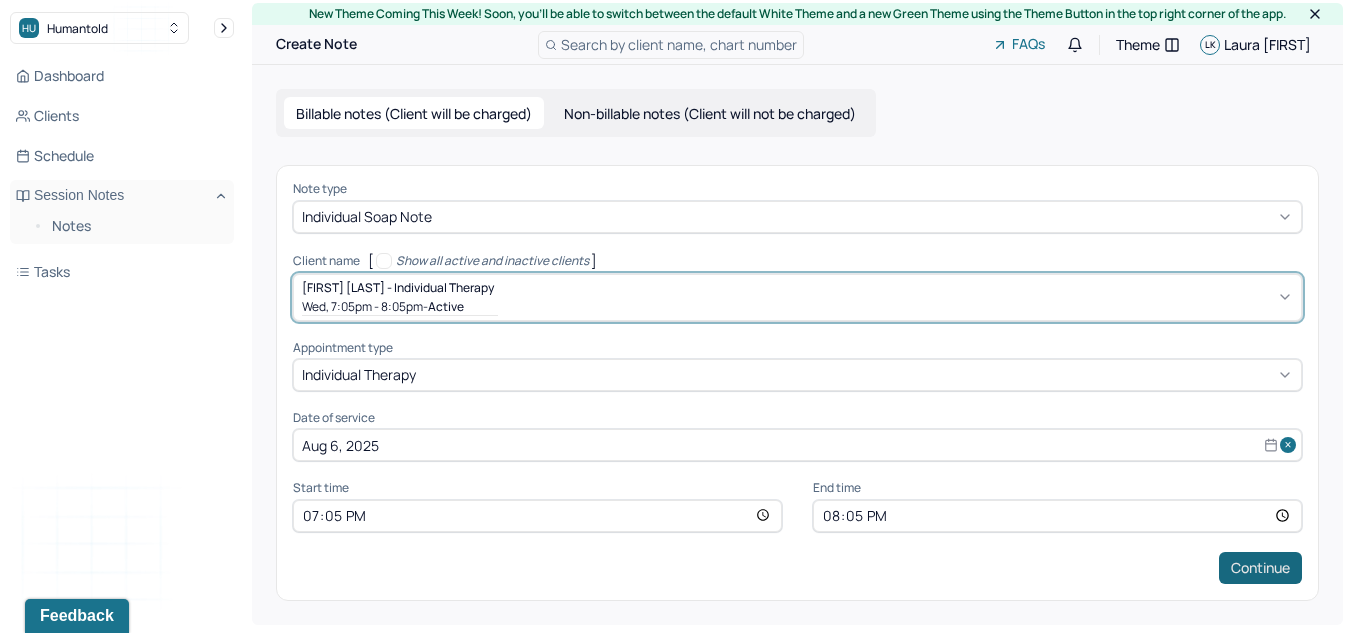 click on "Continue" at bounding box center (1260, 568) 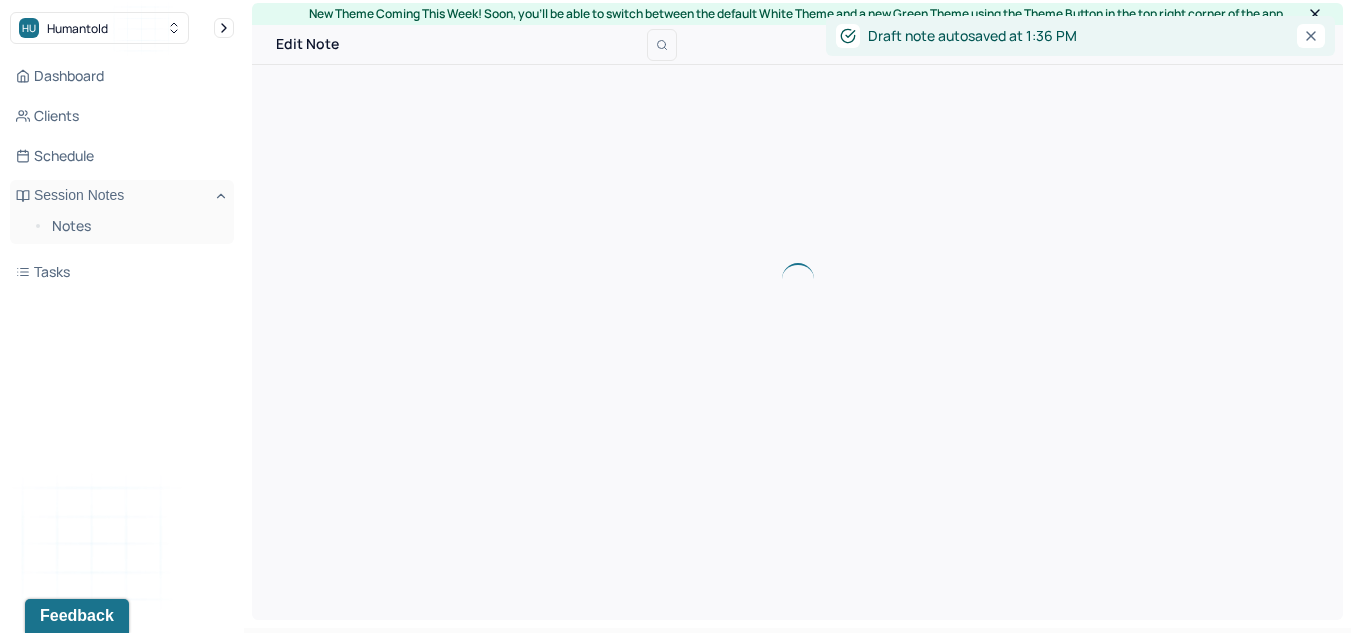 scroll, scrollTop: 0, scrollLeft: 0, axis: both 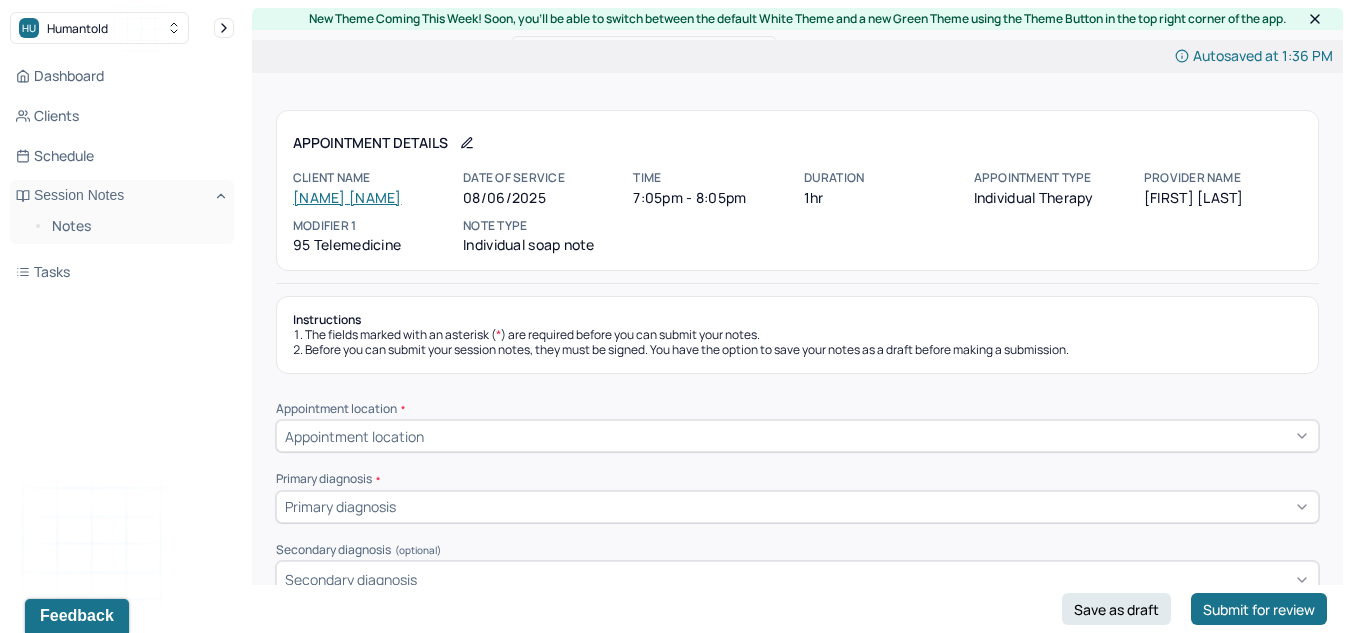 click on "Appointment location" at bounding box center [797, 436] 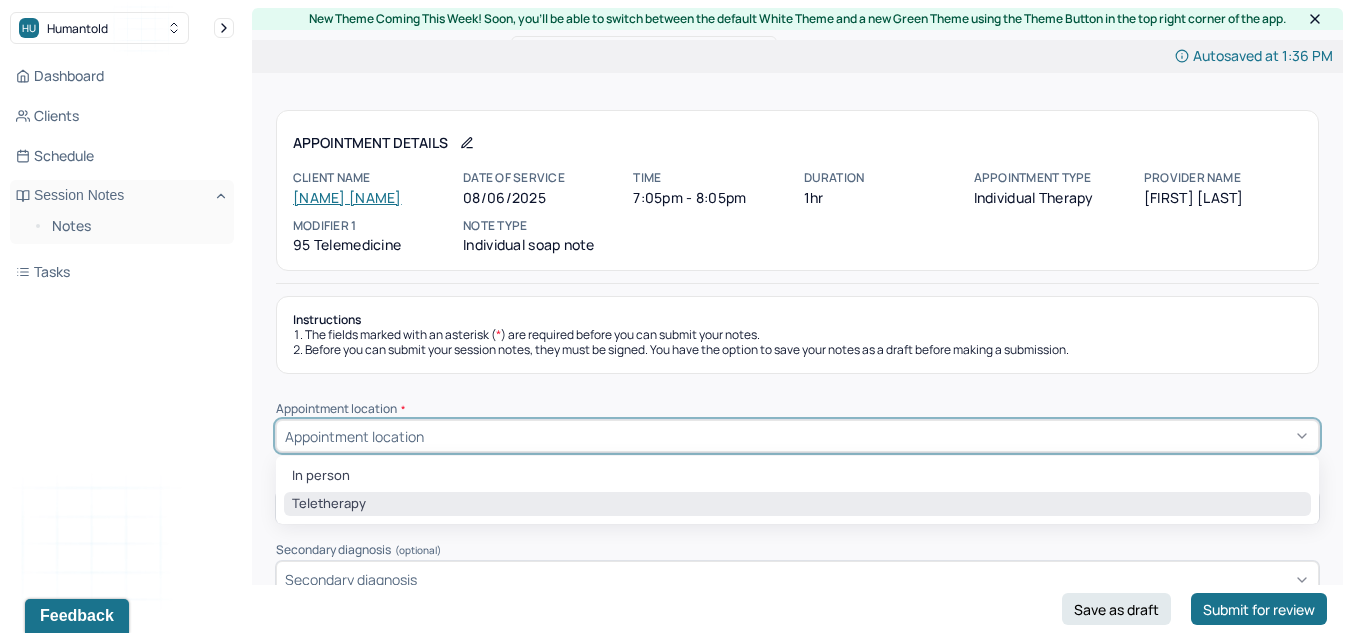 click on "Teletherapy" at bounding box center (797, 504) 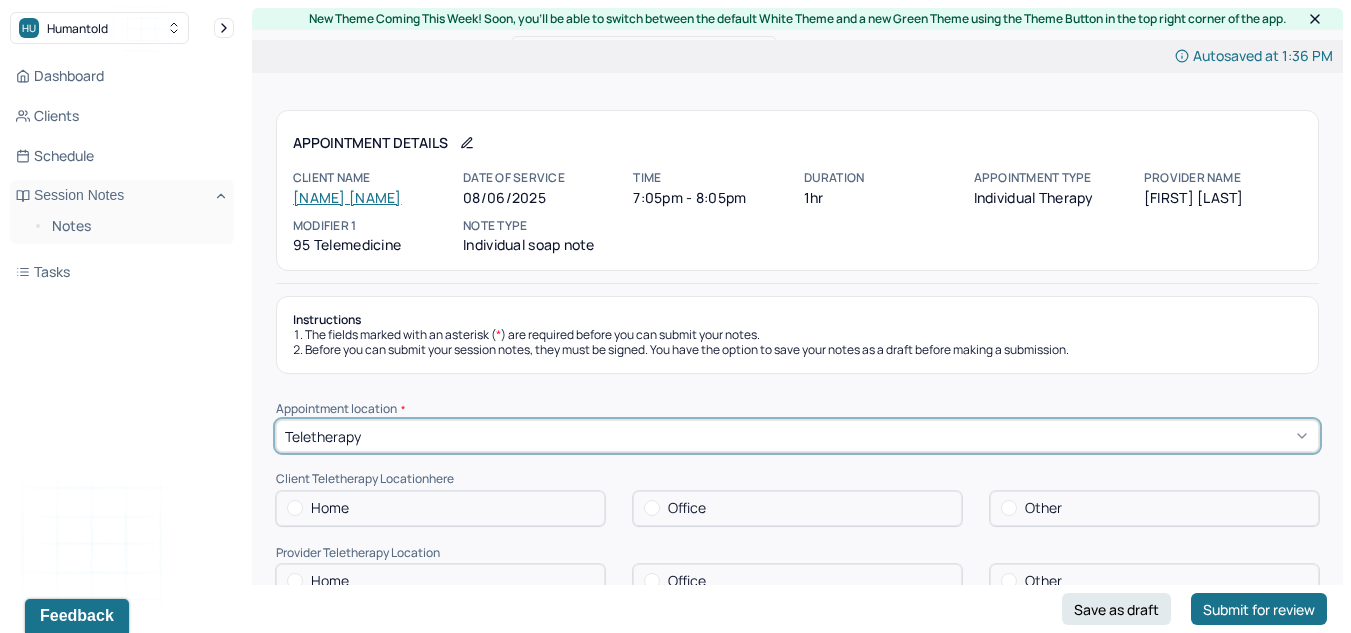 scroll, scrollTop: 135, scrollLeft: 0, axis: vertical 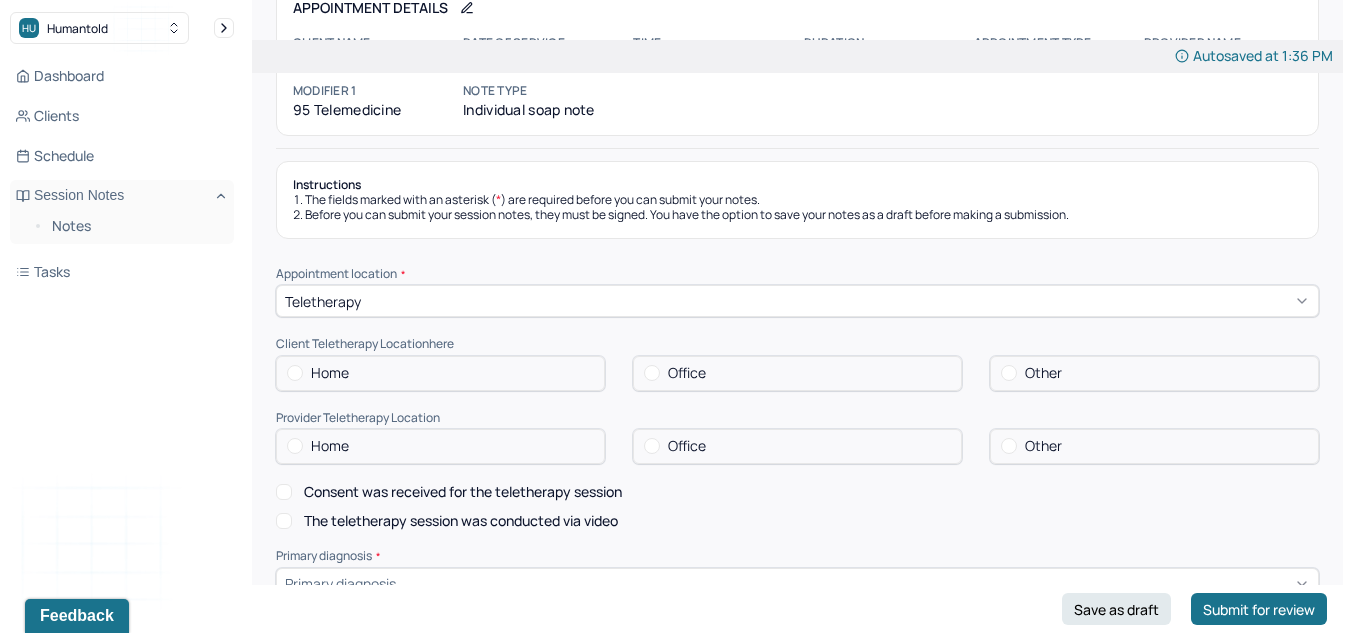 click at bounding box center (295, 373) 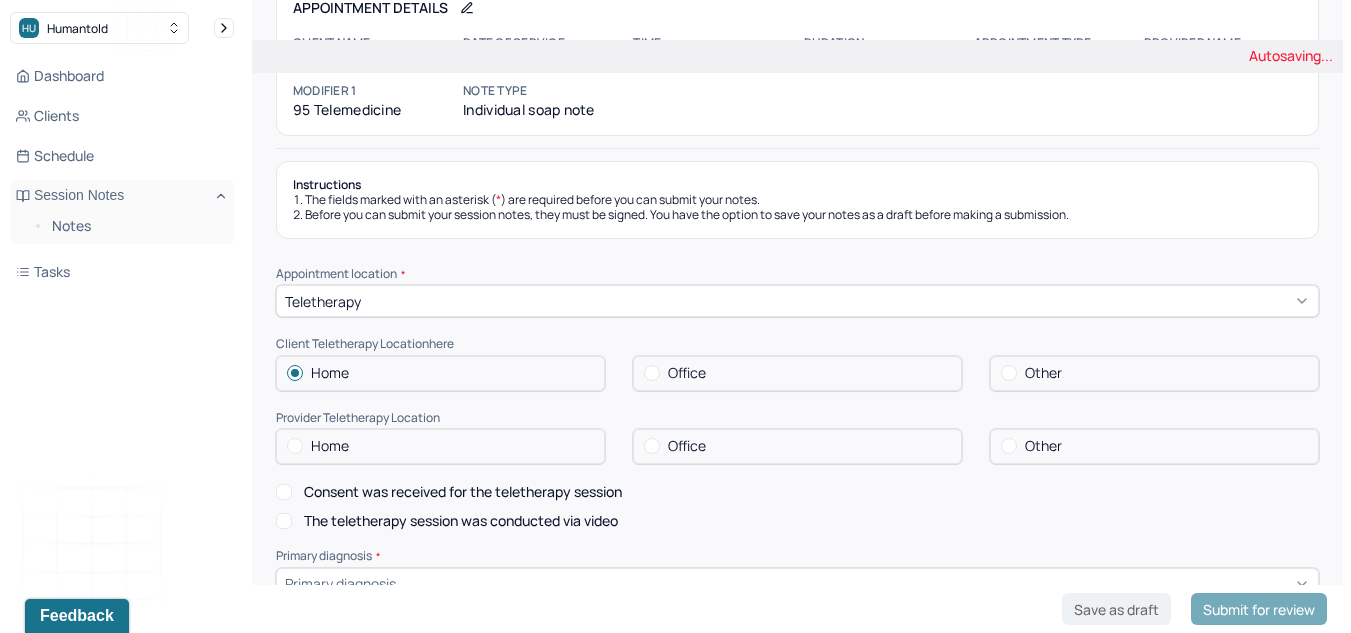 click at bounding box center [295, 446] 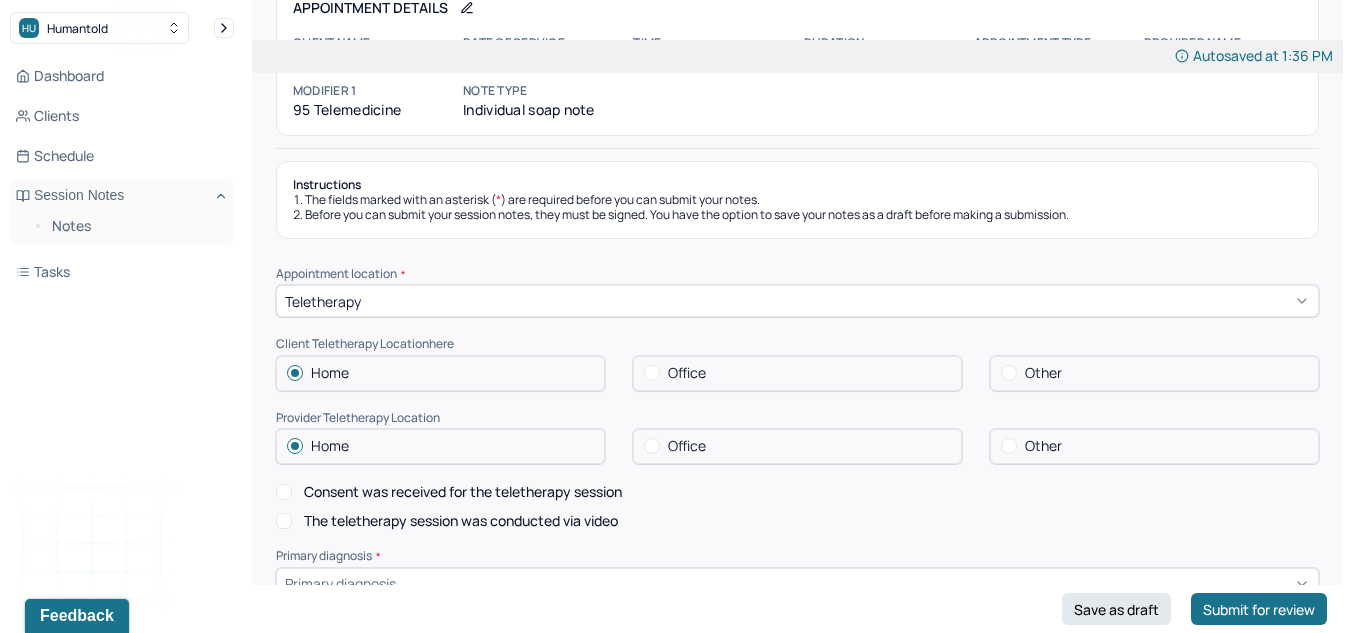 scroll, scrollTop: 242, scrollLeft: 0, axis: vertical 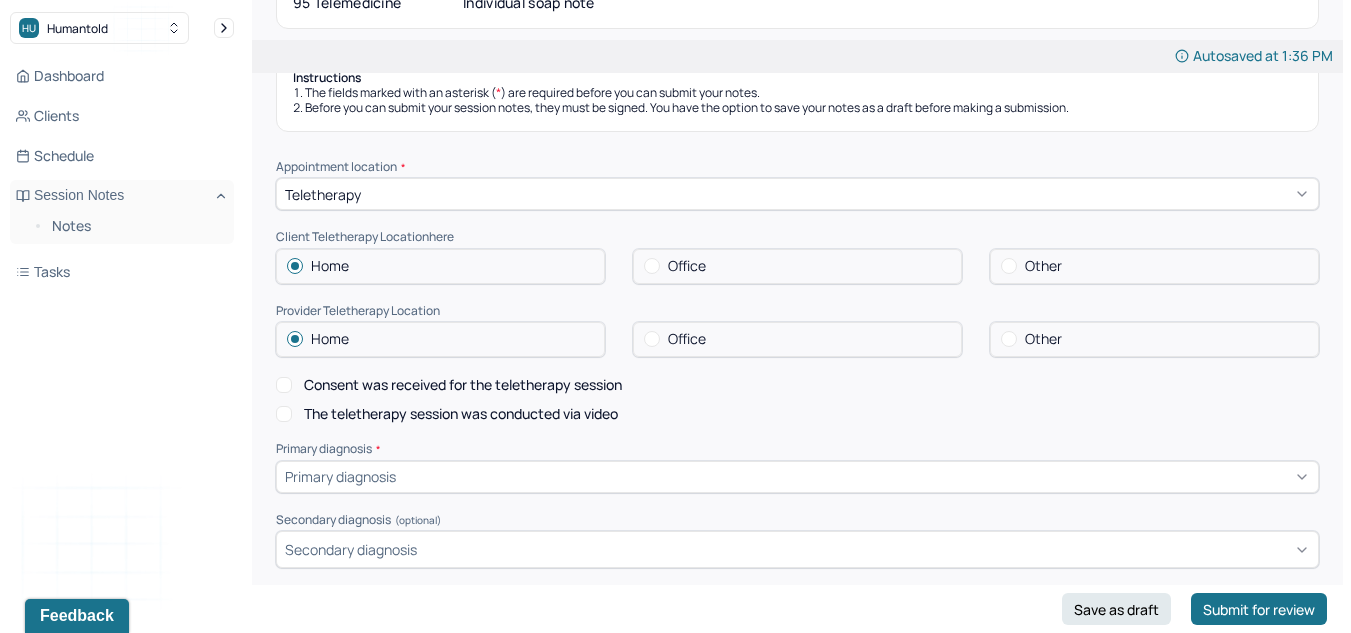 click on "Consent was received for the teletherapy session" at bounding box center [284, 385] 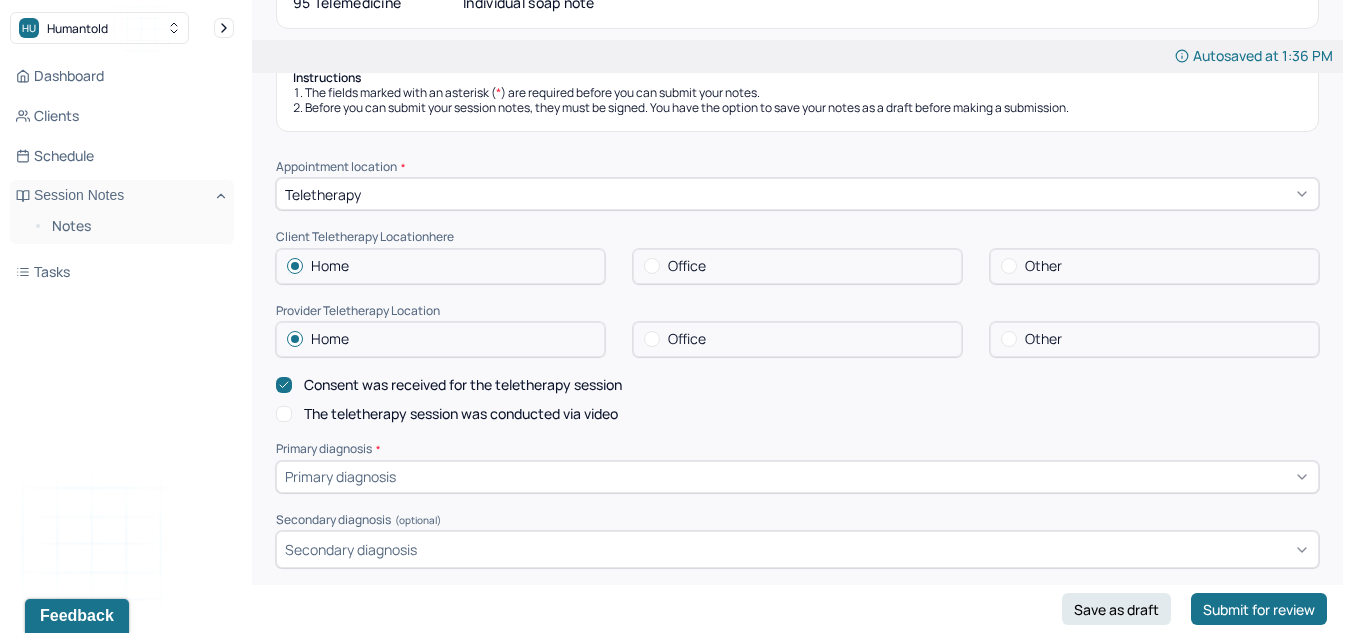 click on "Appointment location * Teletherapy Client Teletherapy Location here Home Office Other Provider Teletherapy Location Home Office Other Consent was received for the teletherapy session The teletherapy session was conducted via video Primary diagnosis * Primary diagnosis Secondary diagnosis (optional) Secondary diagnosis Tertiary diagnosis (optional) Tertiary diagnosis Emotional / Behavioural symptoms demonstrated * Causing * Causing Intention for Session * Intention for Session" at bounding box center (797, 531) 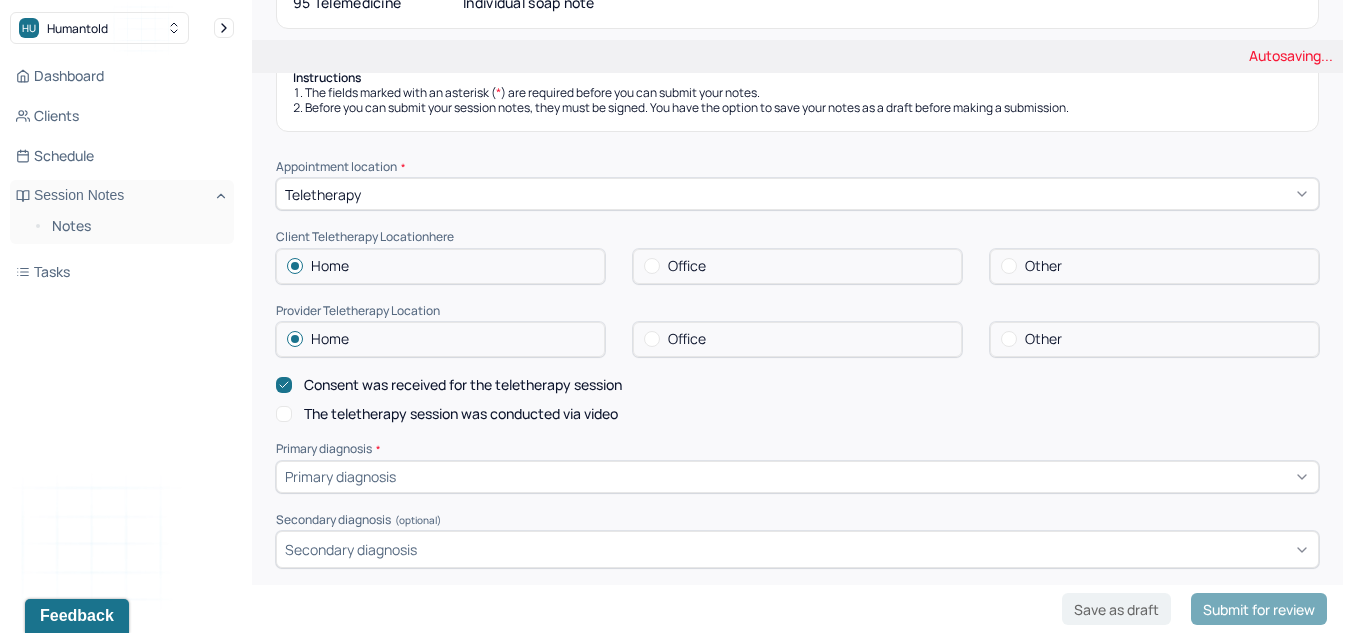 click on "The teletherapy session was conducted via video" at bounding box center [284, 414] 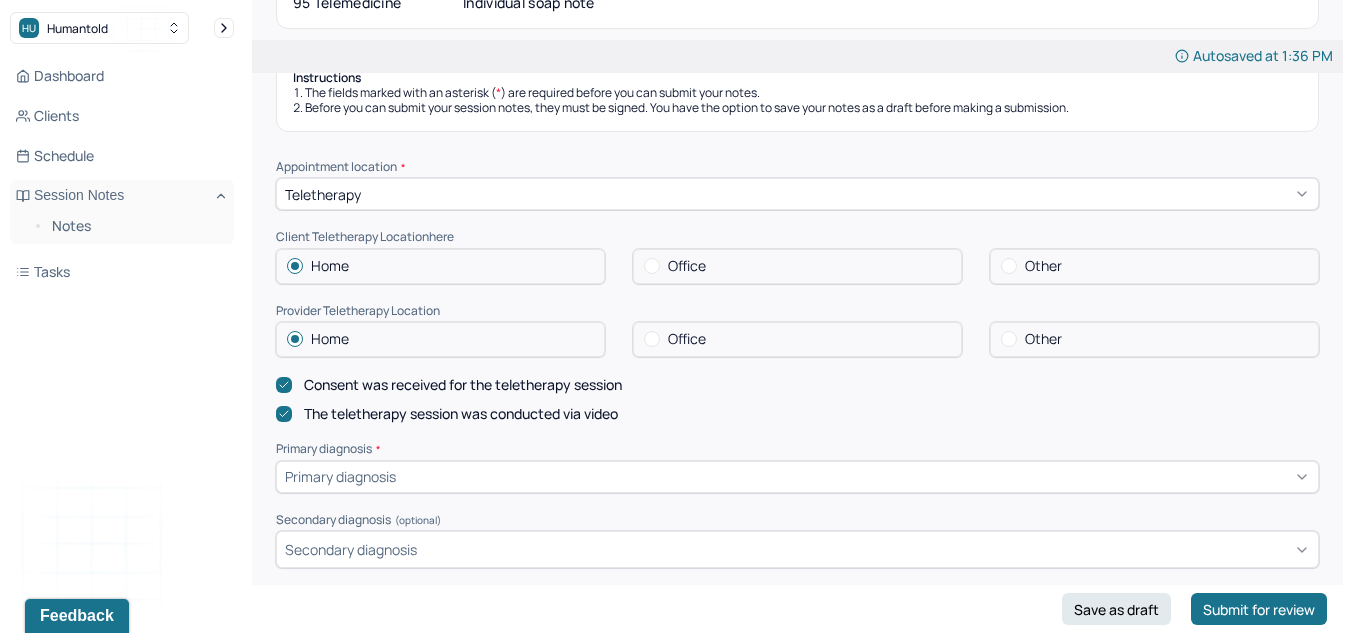 click on "Primary diagnosis" at bounding box center [797, 477] 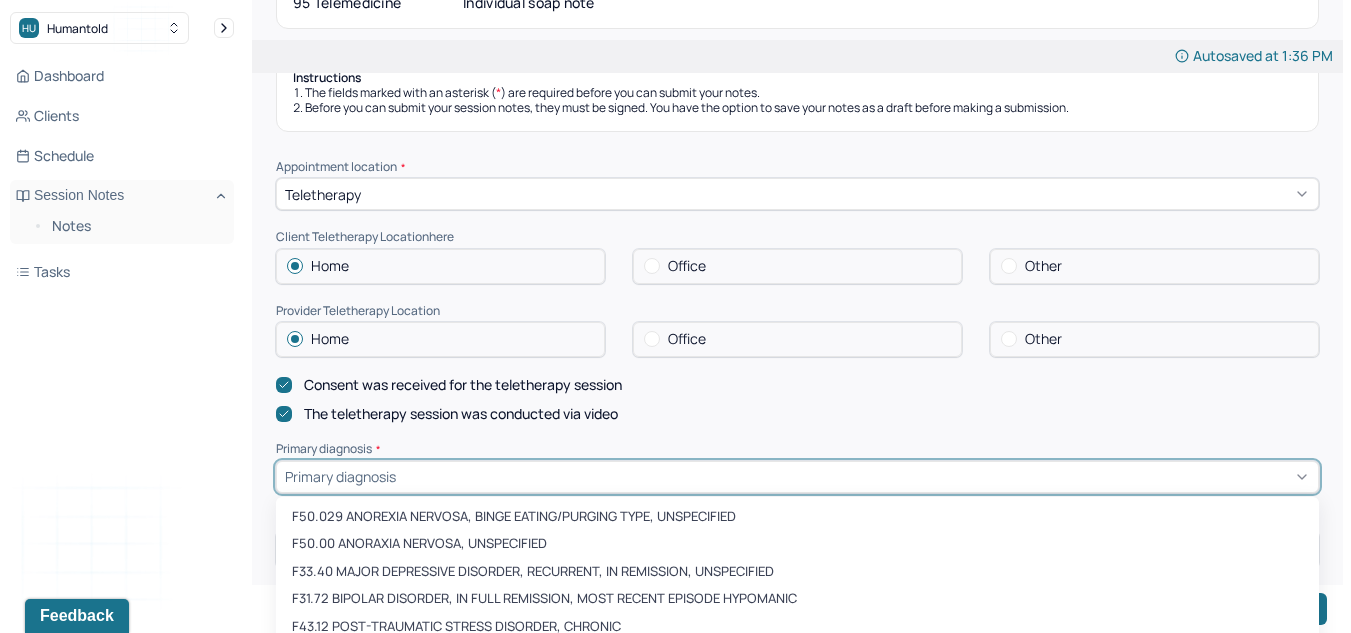 scroll, scrollTop: 414, scrollLeft: 0, axis: vertical 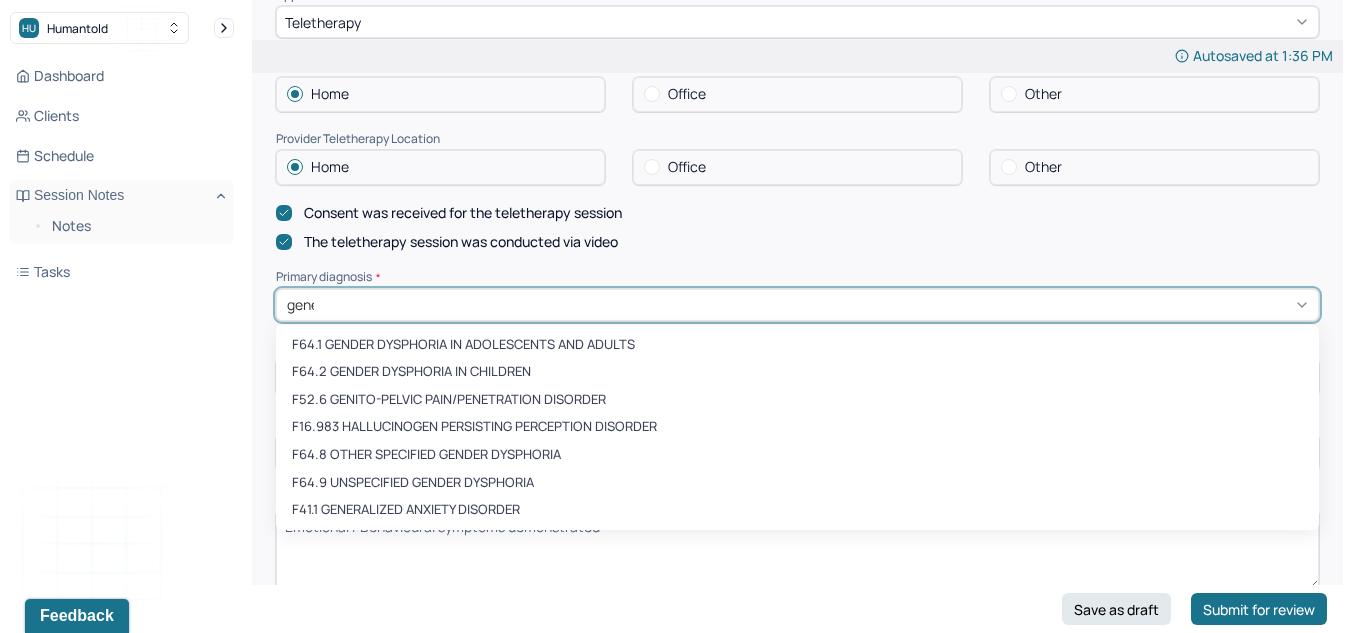 type on "gener" 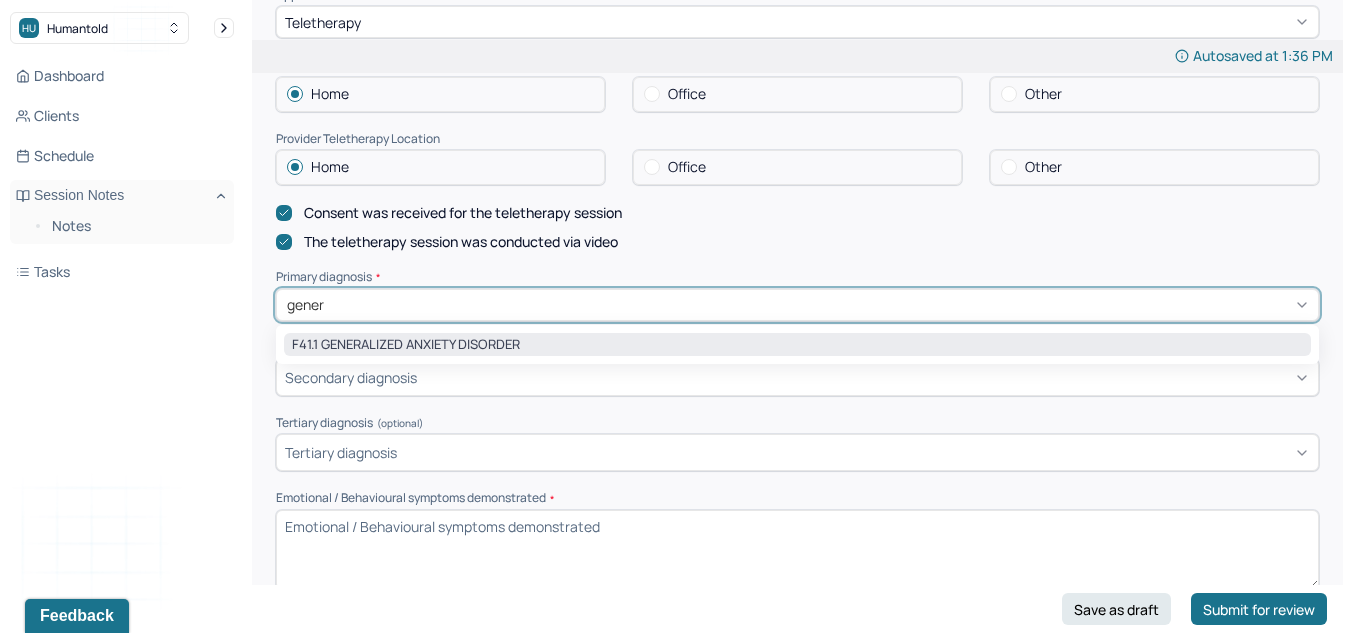 click on "F41.1 GENERALIZED ANXIETY DISORDER" at bounding box center (797, 345) 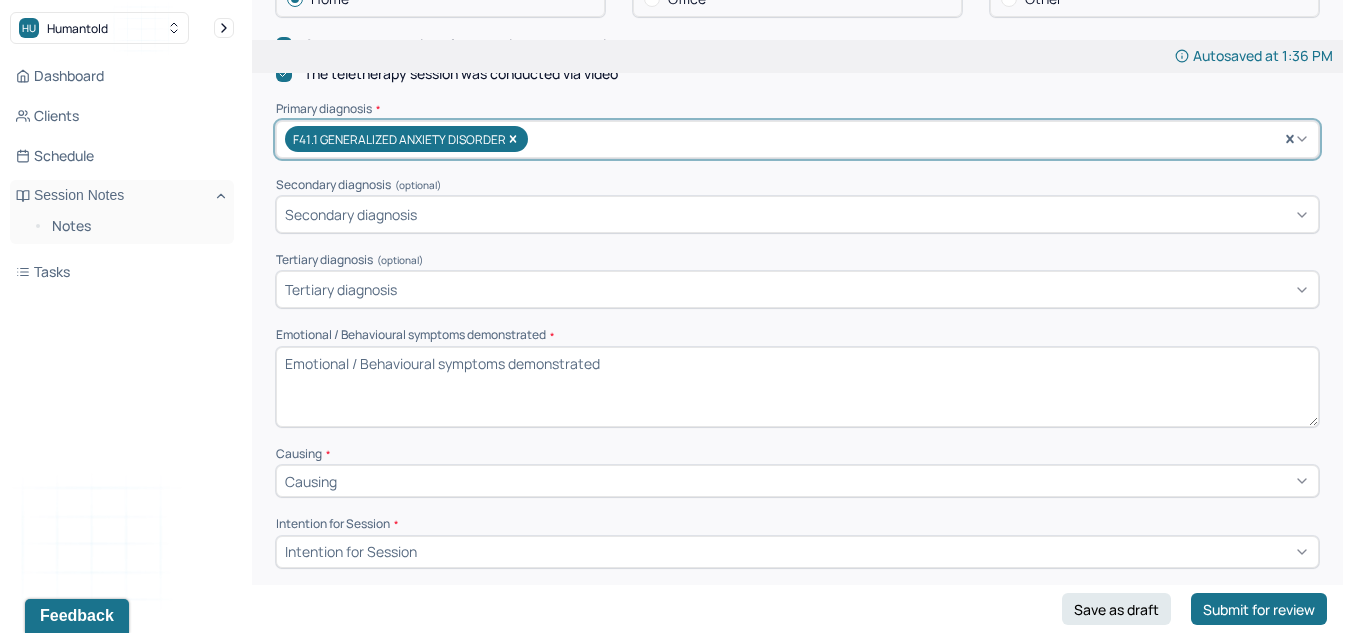 scroll, scrollTop: 589, scrollLeft: 0, axis: vertical 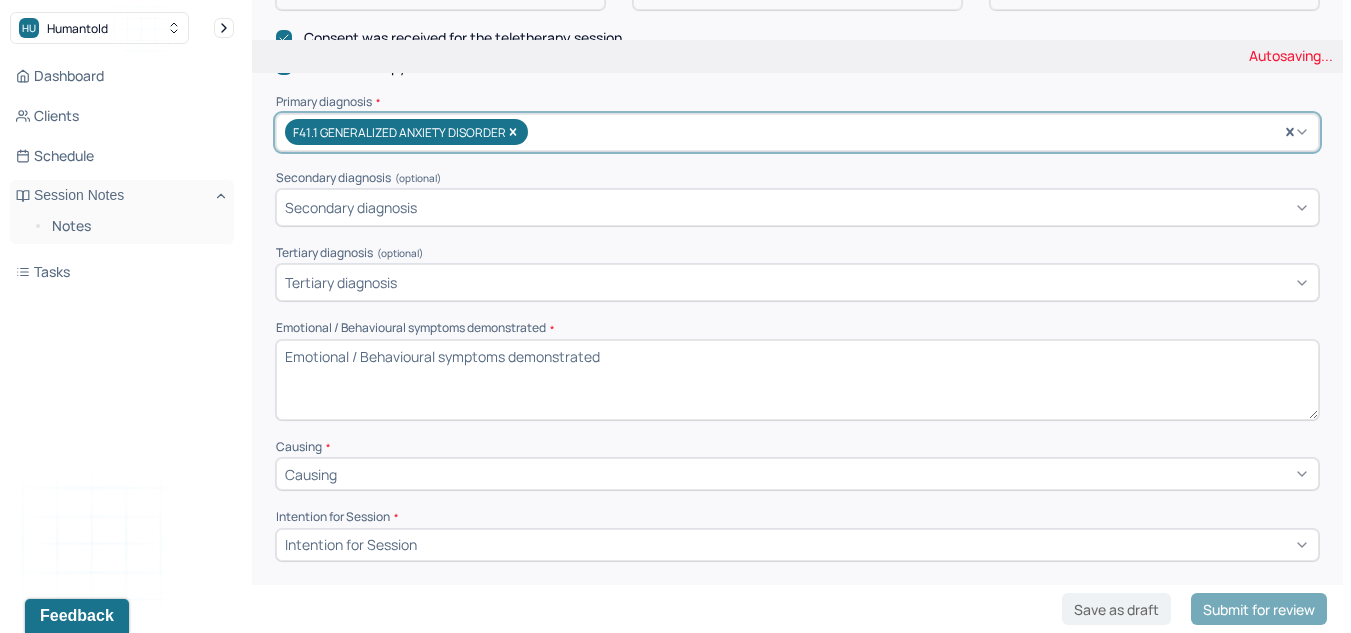 click on "Emotional / Behavioural symptoms demonstrated *" at bounding box center (797, 370) 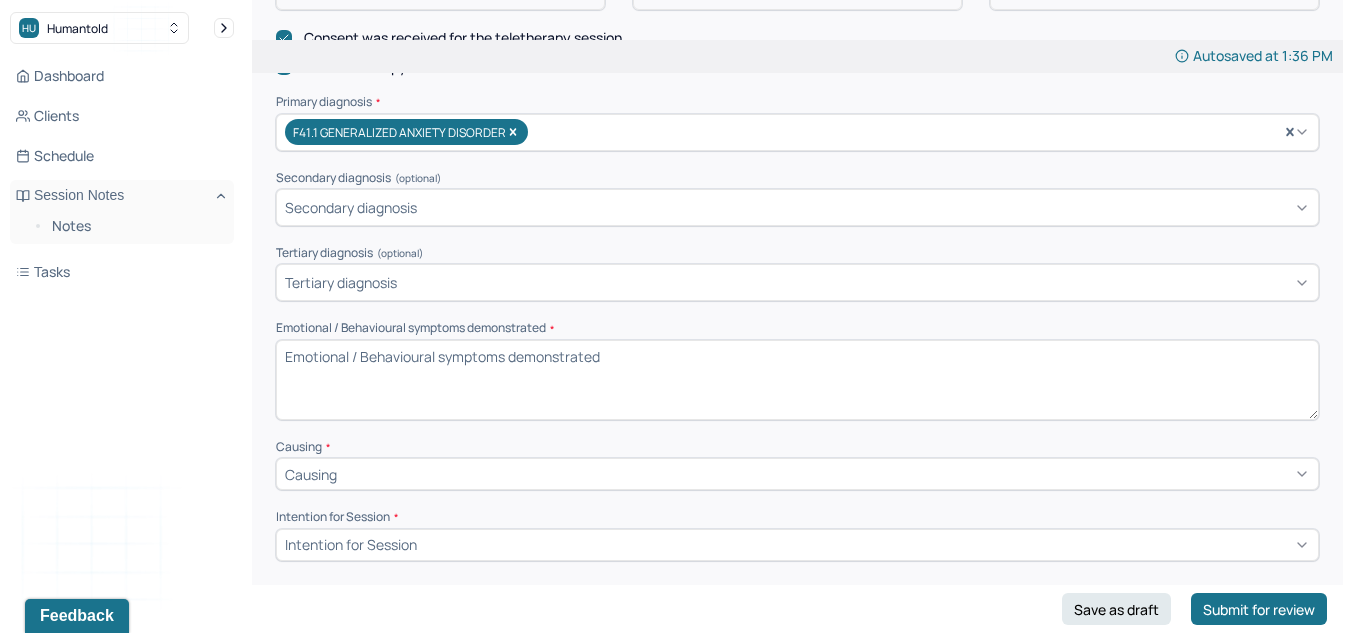 click on "Emotional / Behavioural symptoms demonstrated *" at bounding box center (797, 380) 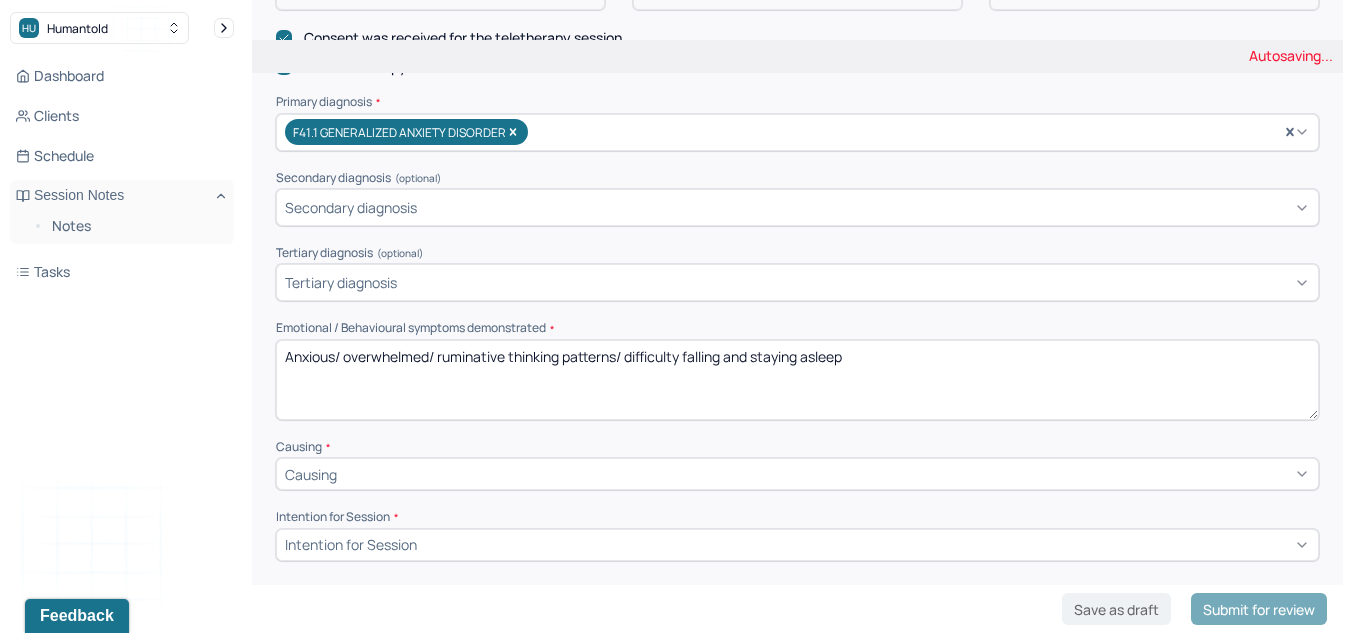 type on "Anxious/ overwhelmed/ ruminative thinking patterns/ difficulty falling and staying asleep" 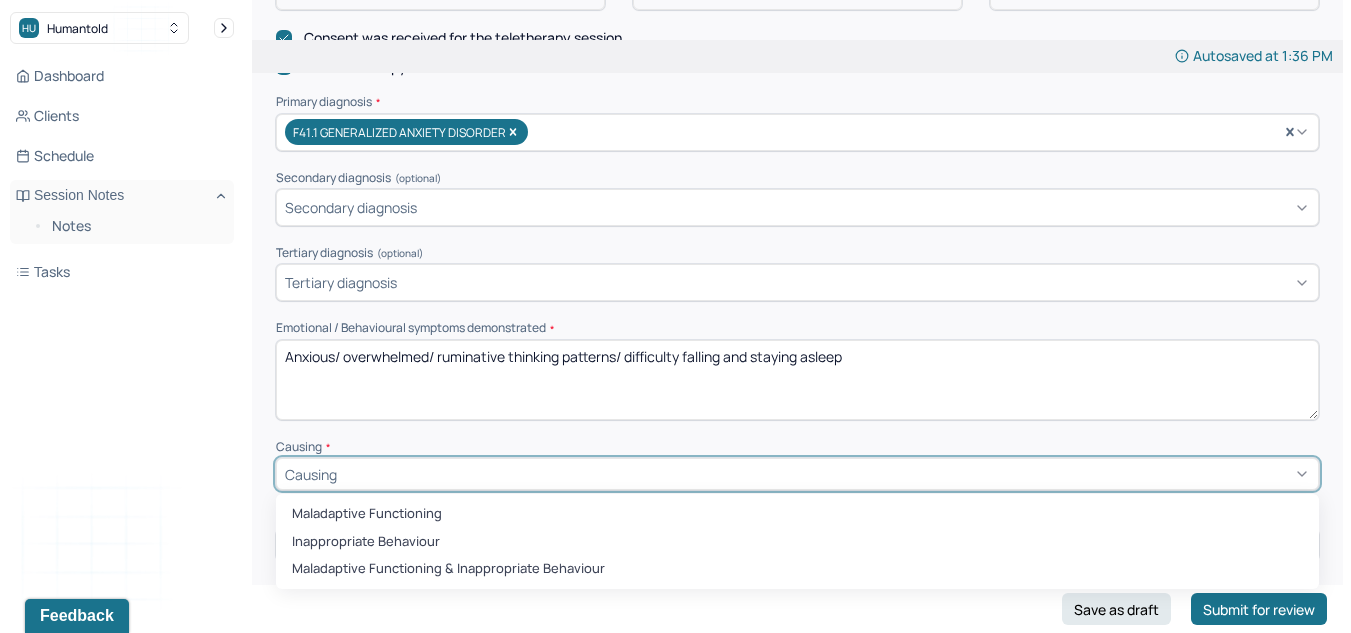 click on "Causing" at bounding box center (797, 474) 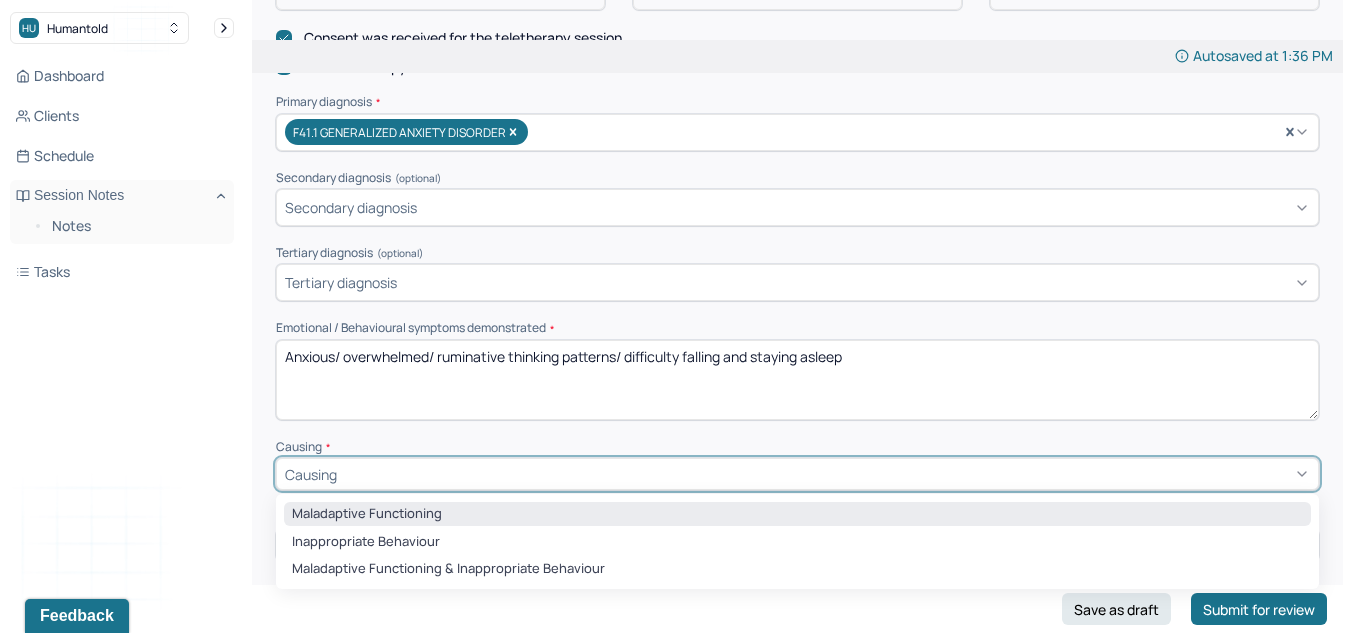 click on "Maladaptive Functioning" at bounding box center [797, 514] 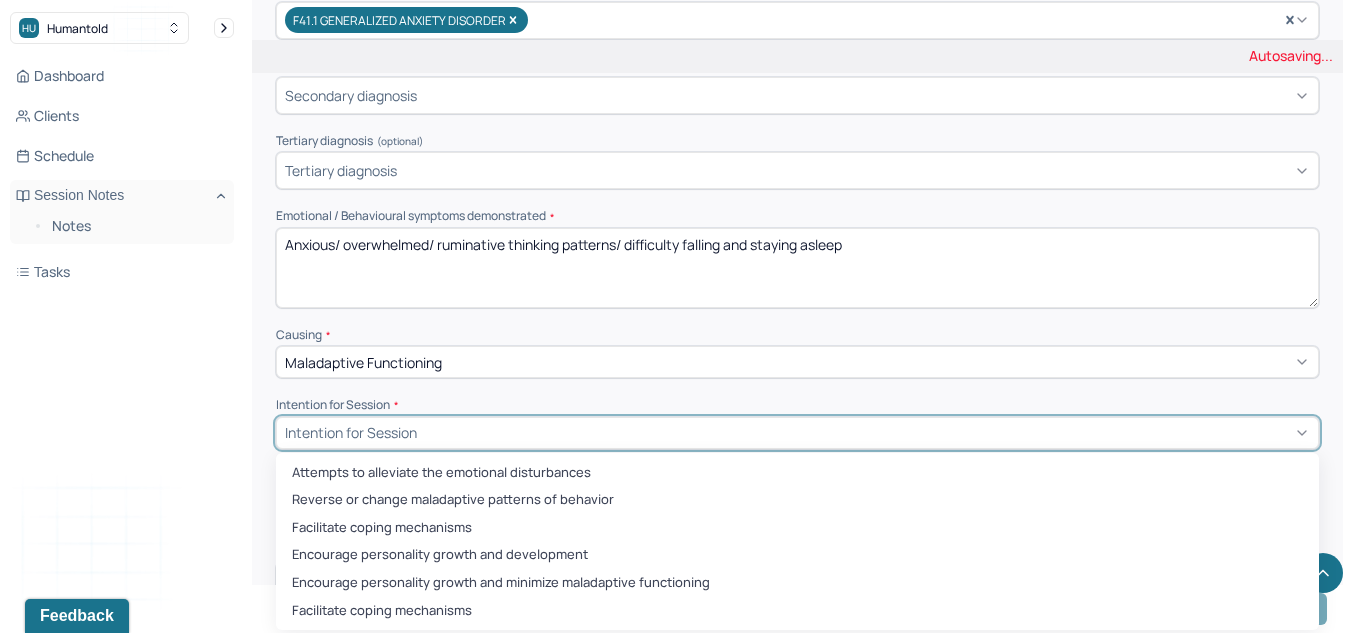 click on "6 results available. Use Up and Down to choose options, press Enter to select the currently focused option, press Escape to exit the menu, press Tab to select the option and exit the menu. Intention for Session Attempts to alleviate the emotional disturbances Reverse or change maladaptive patterns of behavior Facilitate coping mechanisms Encourage personality growth and development Encourage personality growth and minimize maladaptive functioning Facilitate coping mechanisms" at bounding box center (797, 433) 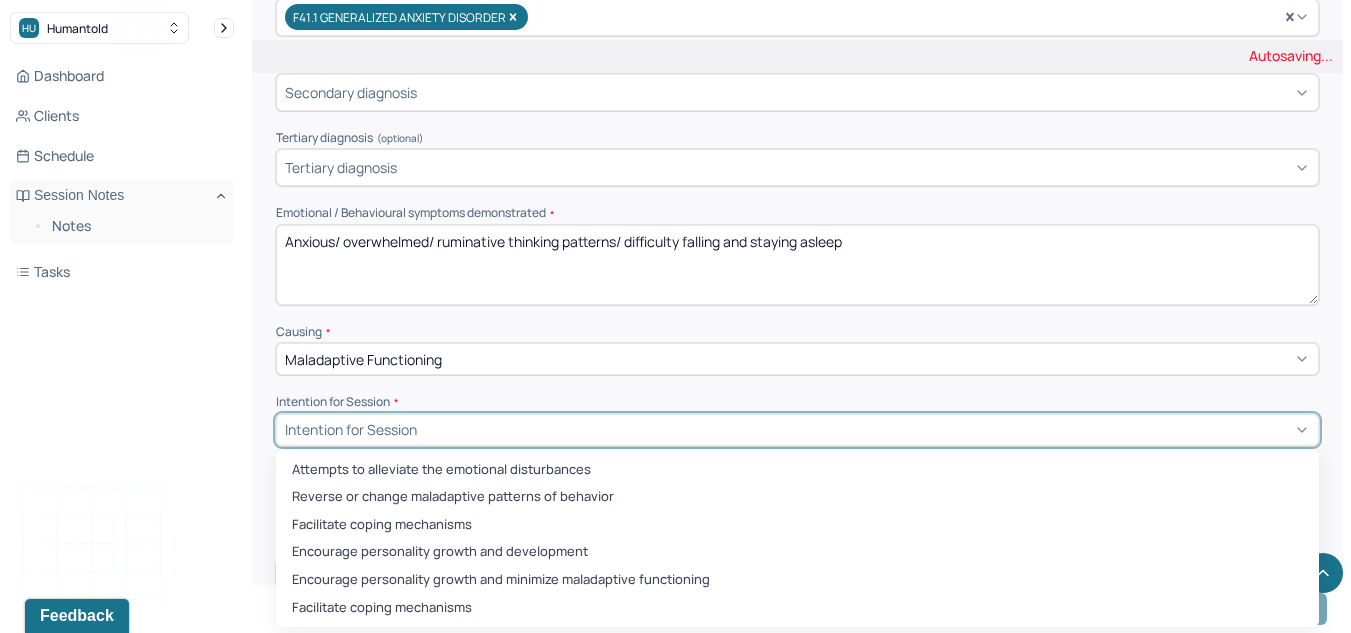 scroll, scrollTop: 706, scrollLeft: 0, axis: vertical 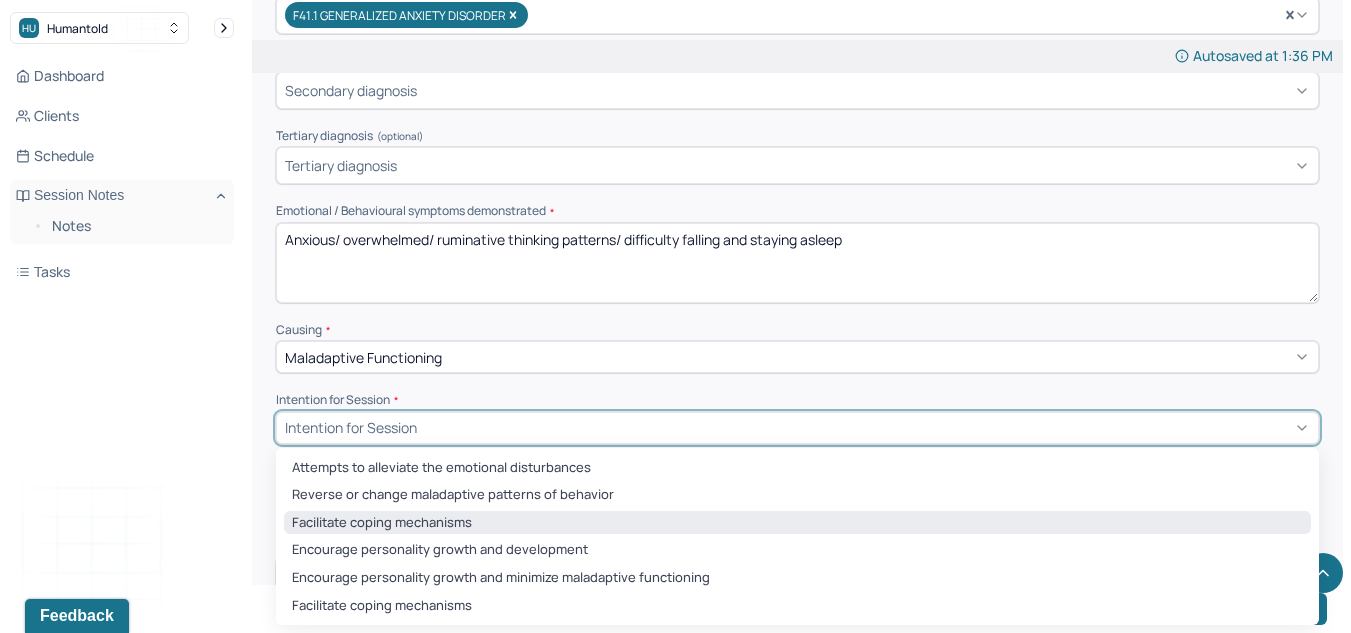 click on "Facilitate coping mechanisms" at bounding box center (797, 523) 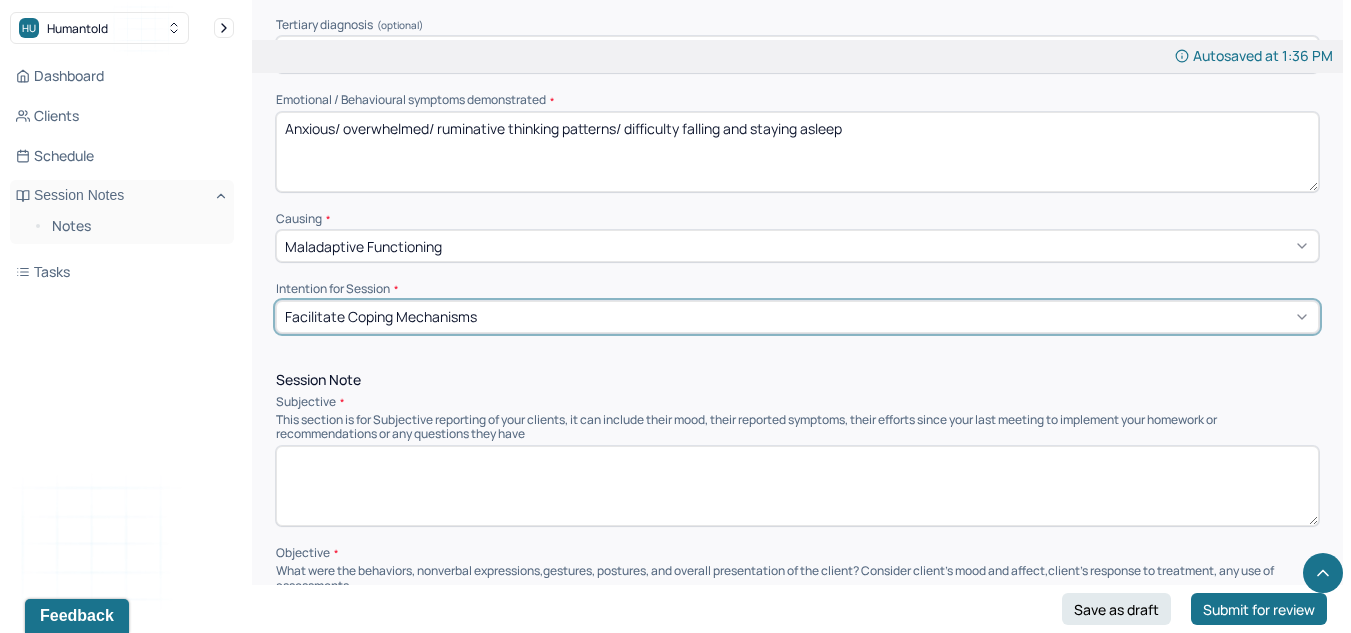 scroll, scrollTop: 820, scrollLeft: 0, axis: vertical 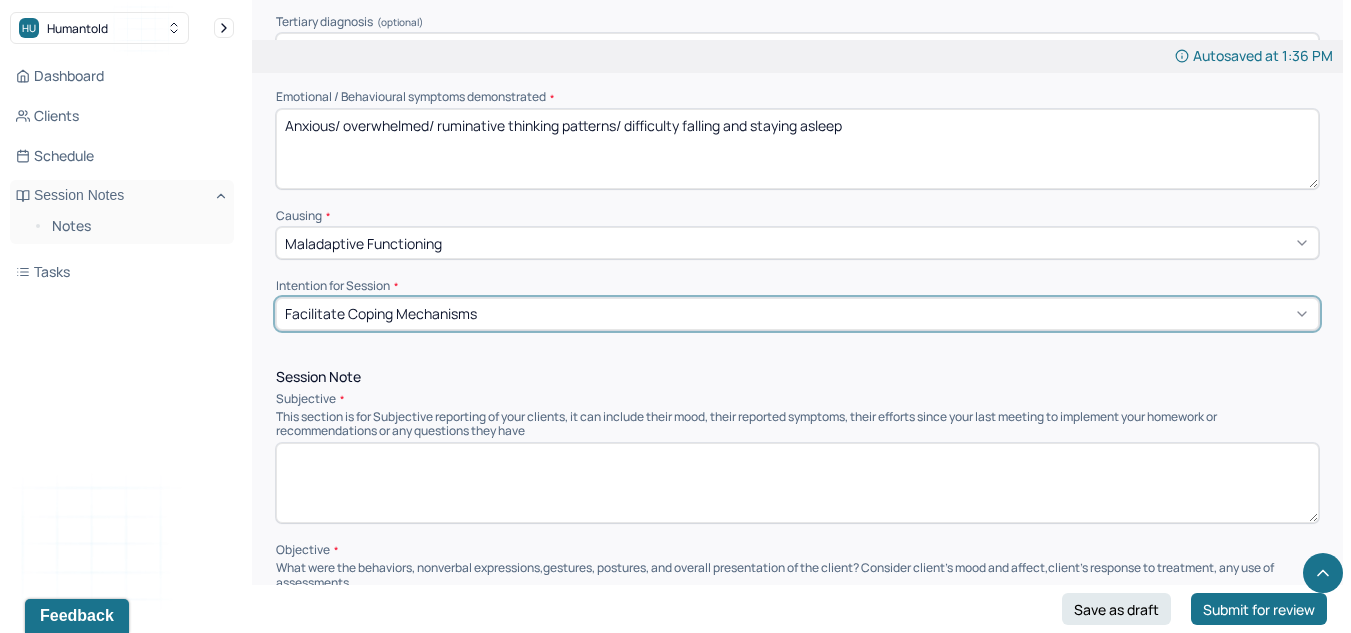 click at bounding box center [797, 483] 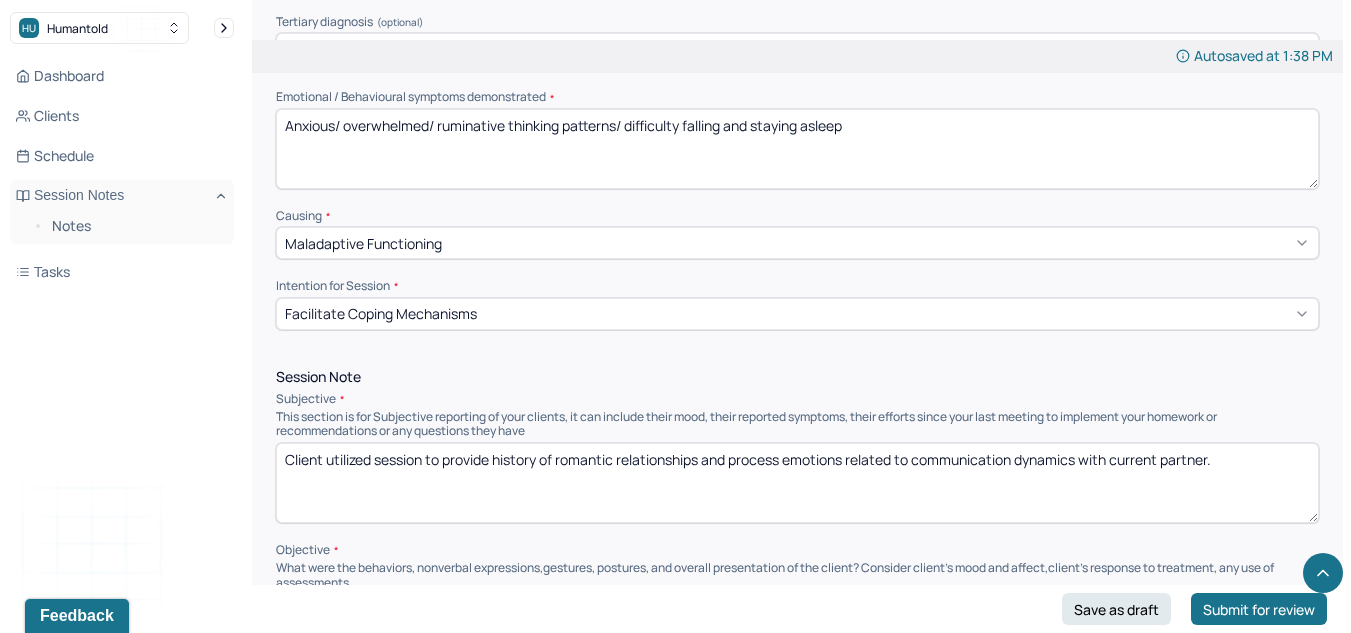 click on "Client utilized session to provide history of romantic relationships and process emotions related to communication dynamics with current partner." at bounding box center (797, 483) 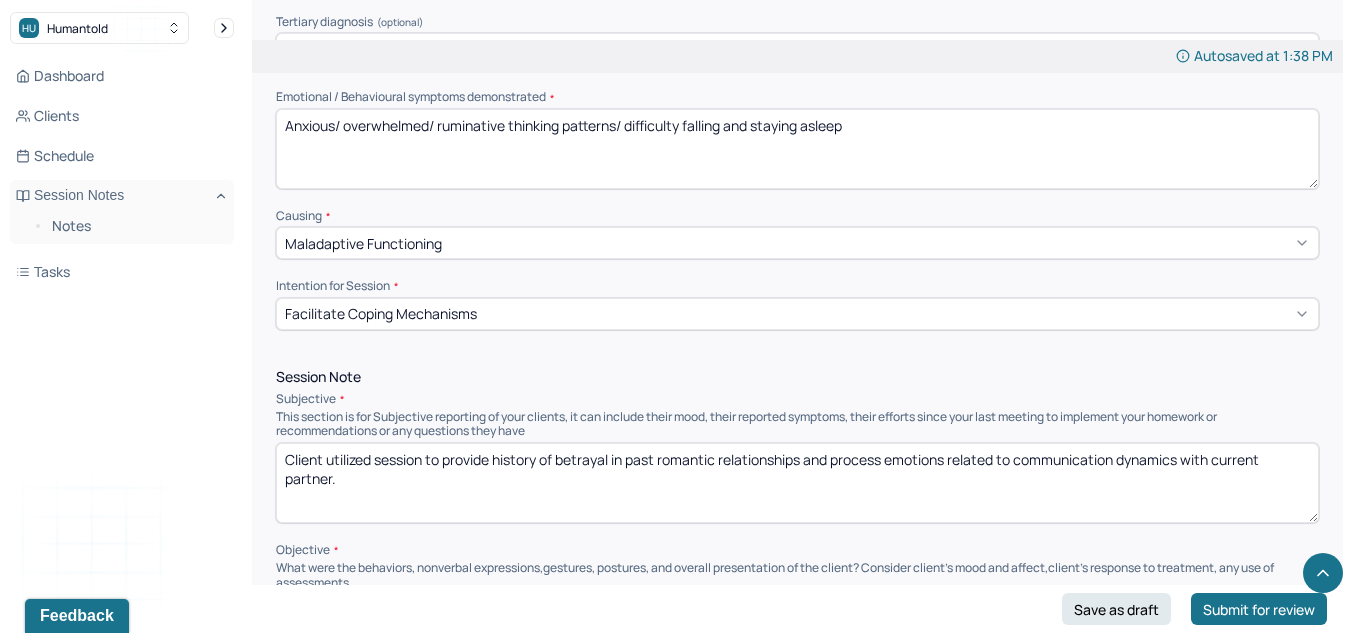 click on "Client utilized session to provide history of romantic relationships and process emotions related to communication dynamics with current partner." at bounding box center [797, 483] 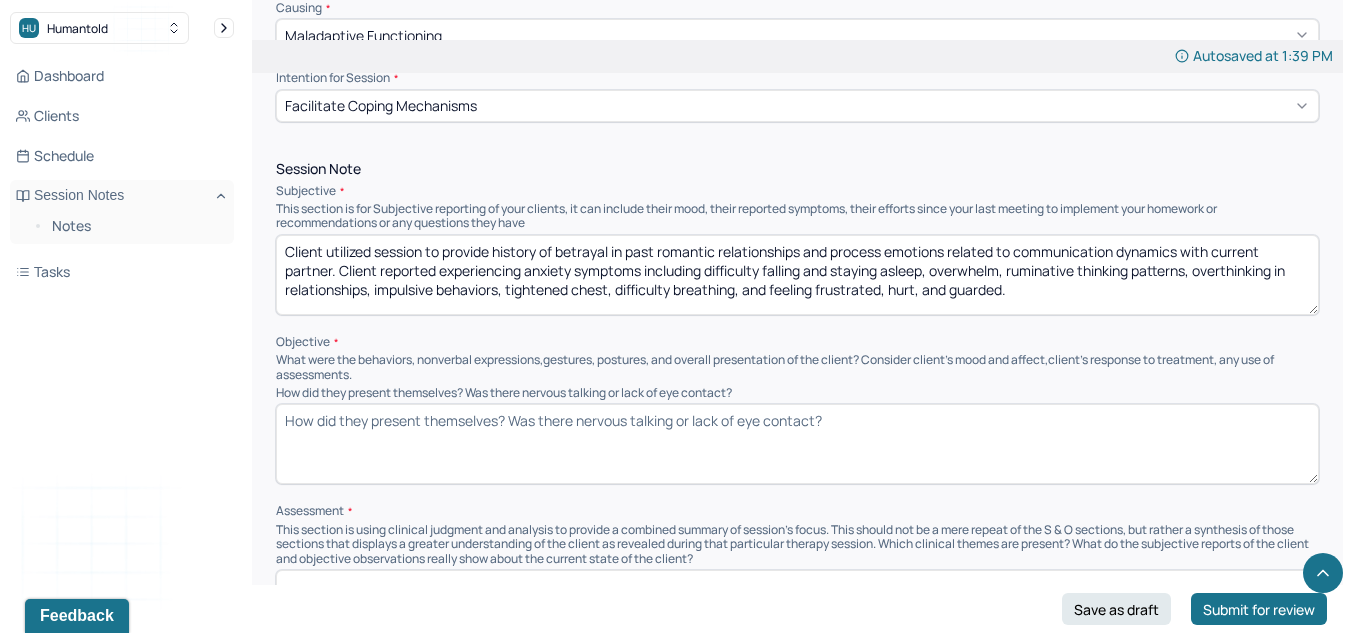 scroll, scrollTop: 1056, scrollLeft: 0, axis: vertical 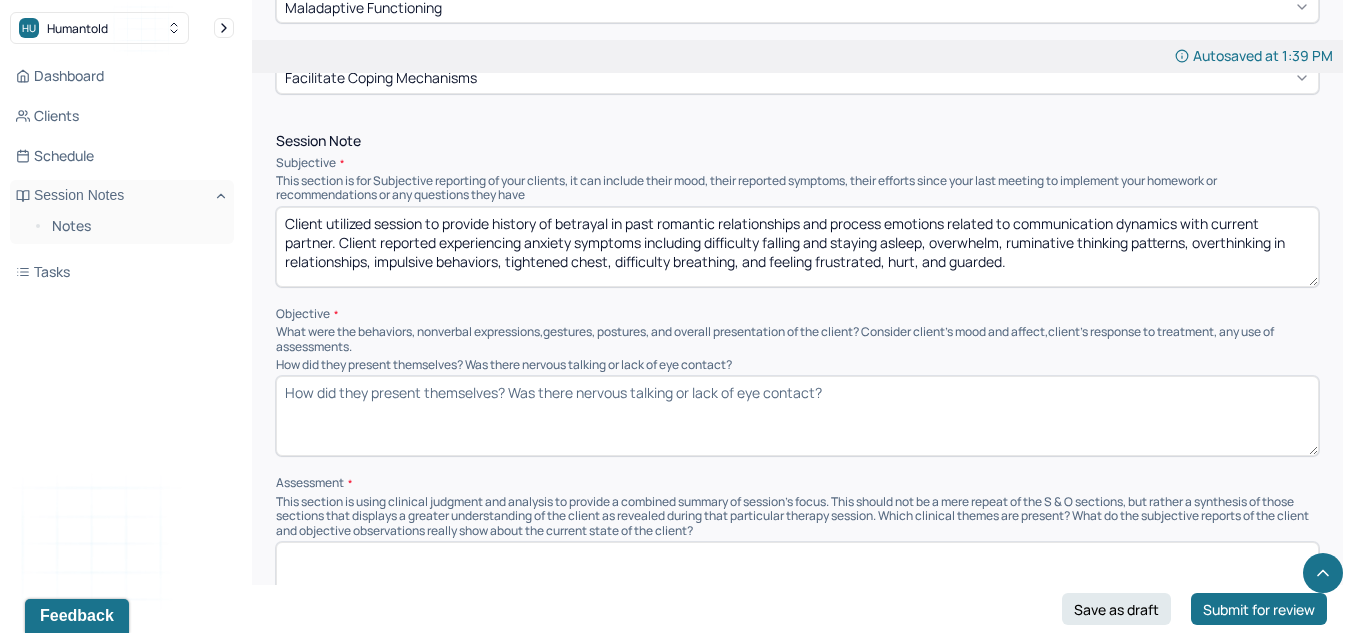 type on "Client utilized session to provide history of betrayal in past romantic relationships and process emotions related to communication dynamics with current partner. Client reported experiencing anxiety symptoms including difficulty falling and staying asleep, overwhelm, ruminative thinking patterns, overthinking in relationships, impulsive behaviors, tightened chest, difficulty breathing, and feeling frustrated, hurt, and guarded." 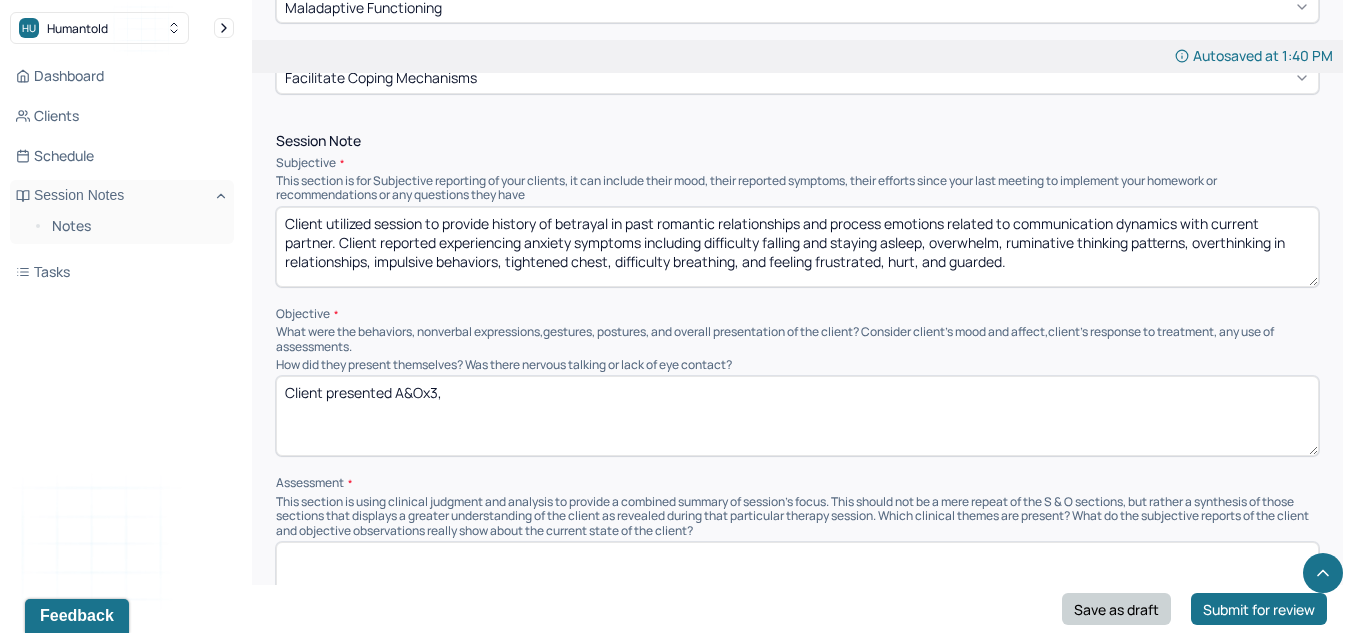 type on "Client presented A&Ox3," 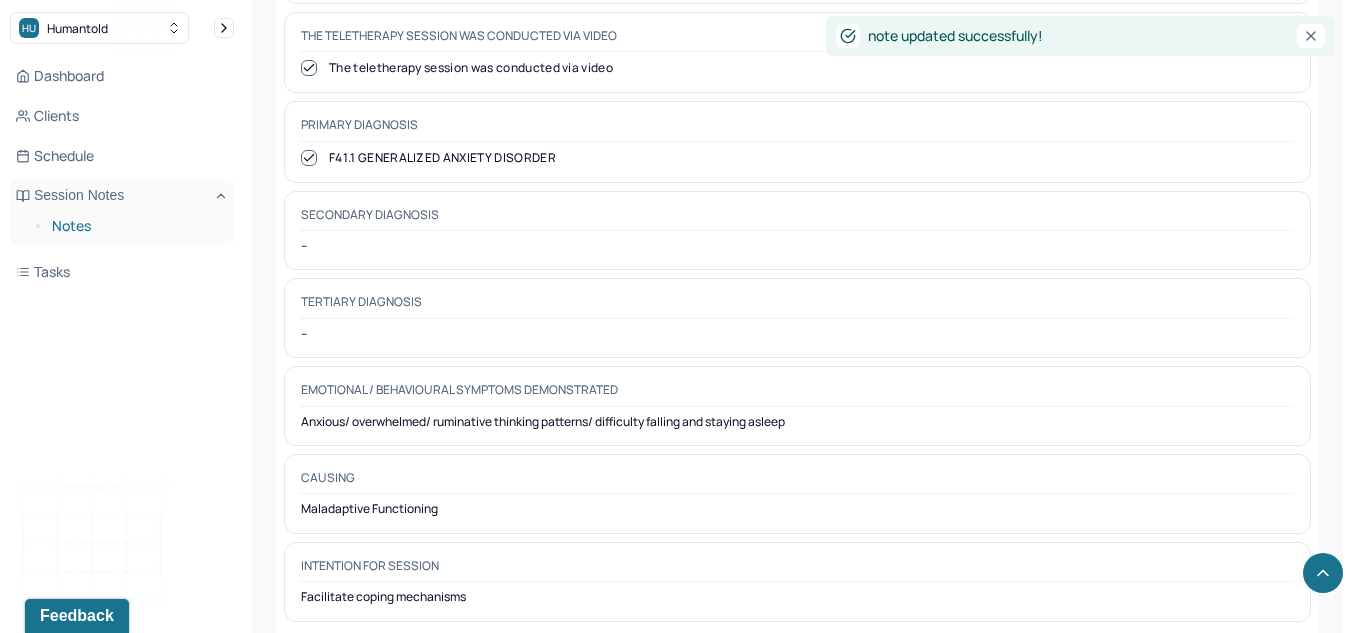 click on "Notes" at bounding box center [135, 226] 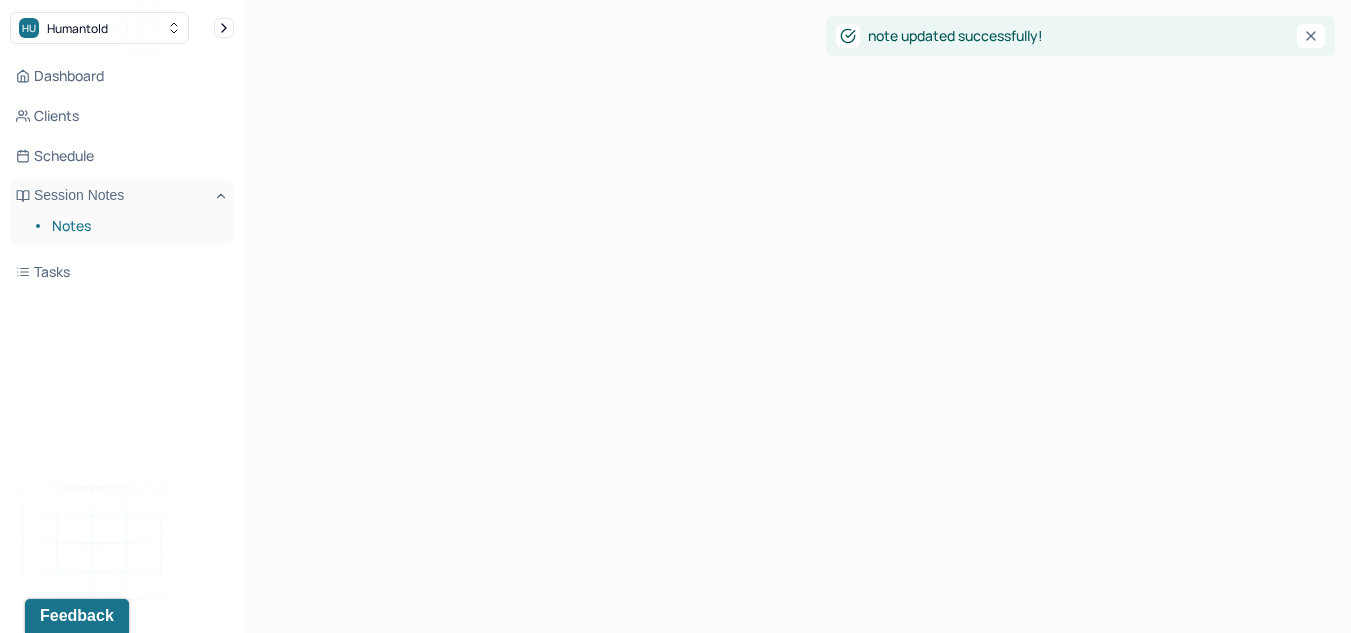 scroll, scrollTop: 0, scrollLeft: 0, axis: both 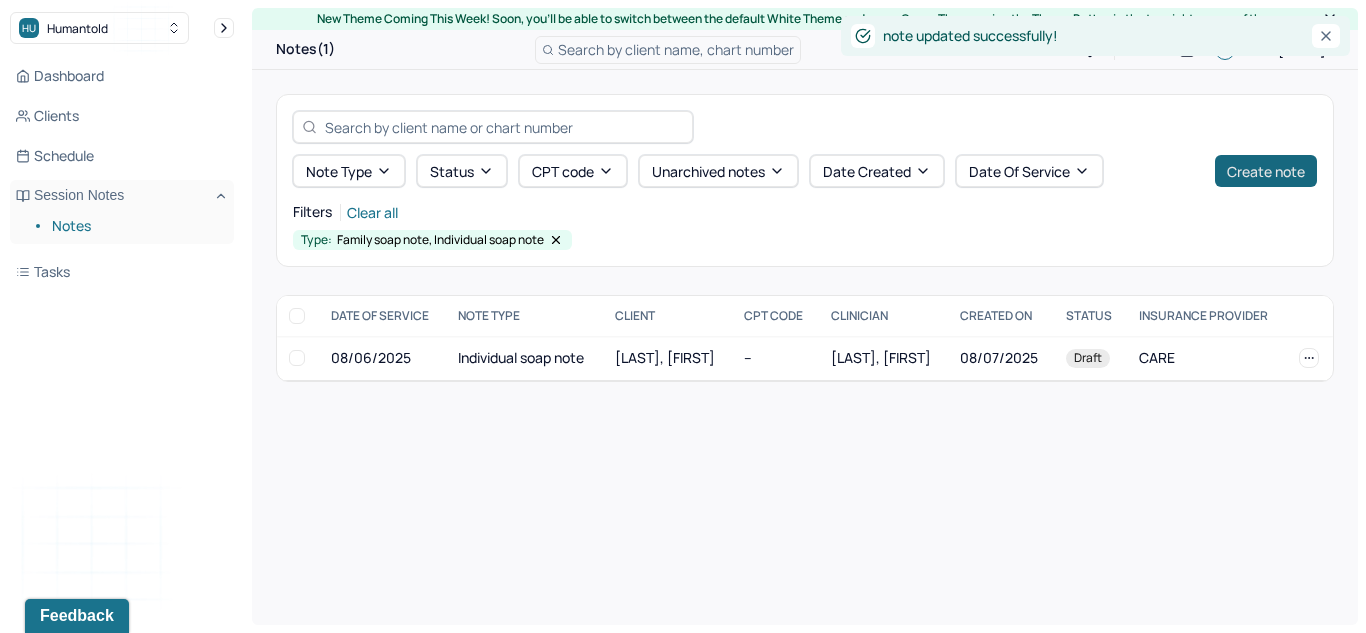 click on "Create note" at bounding box center (1266, 171) 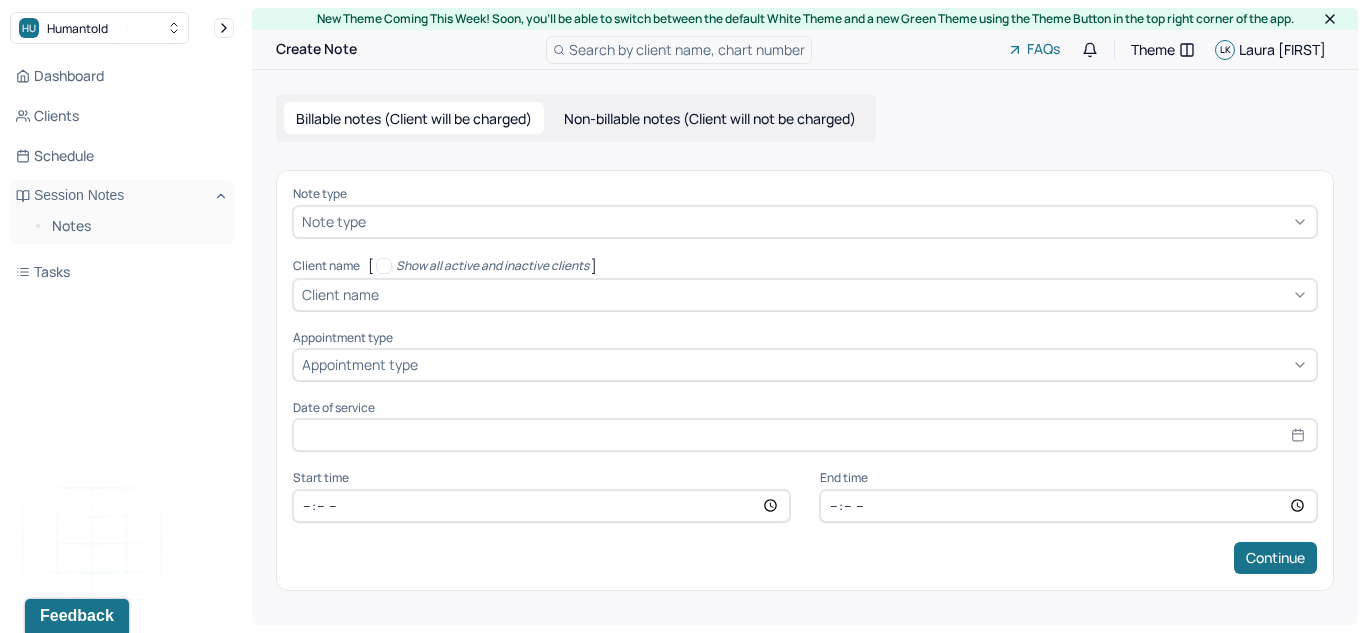click at bounding box center (839, 221) 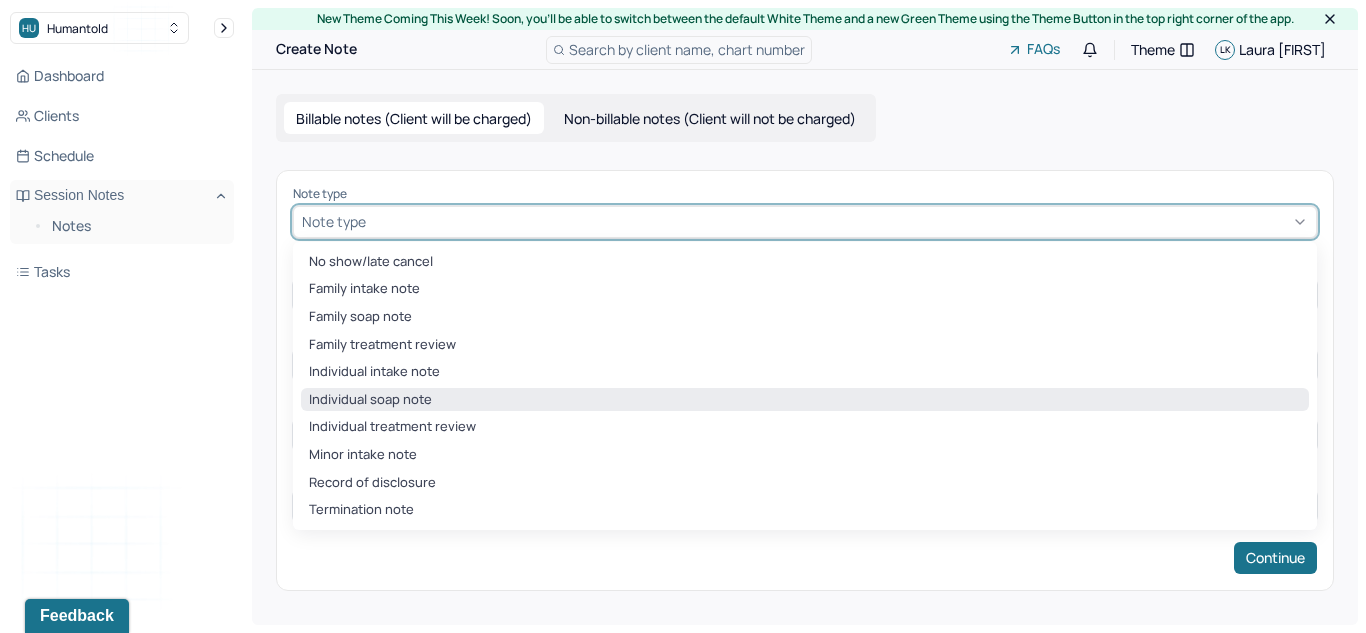 click on "Individual soap note" at bounding box center [805, 400] 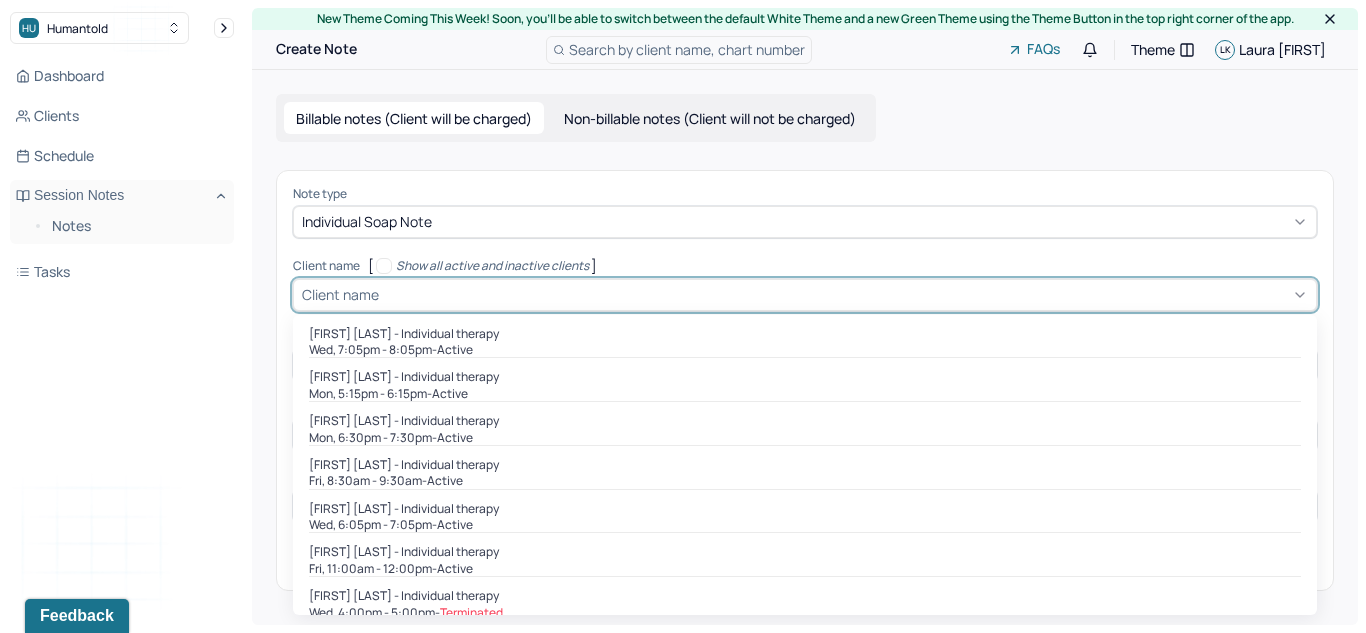 click at bounding box center (845, 294) 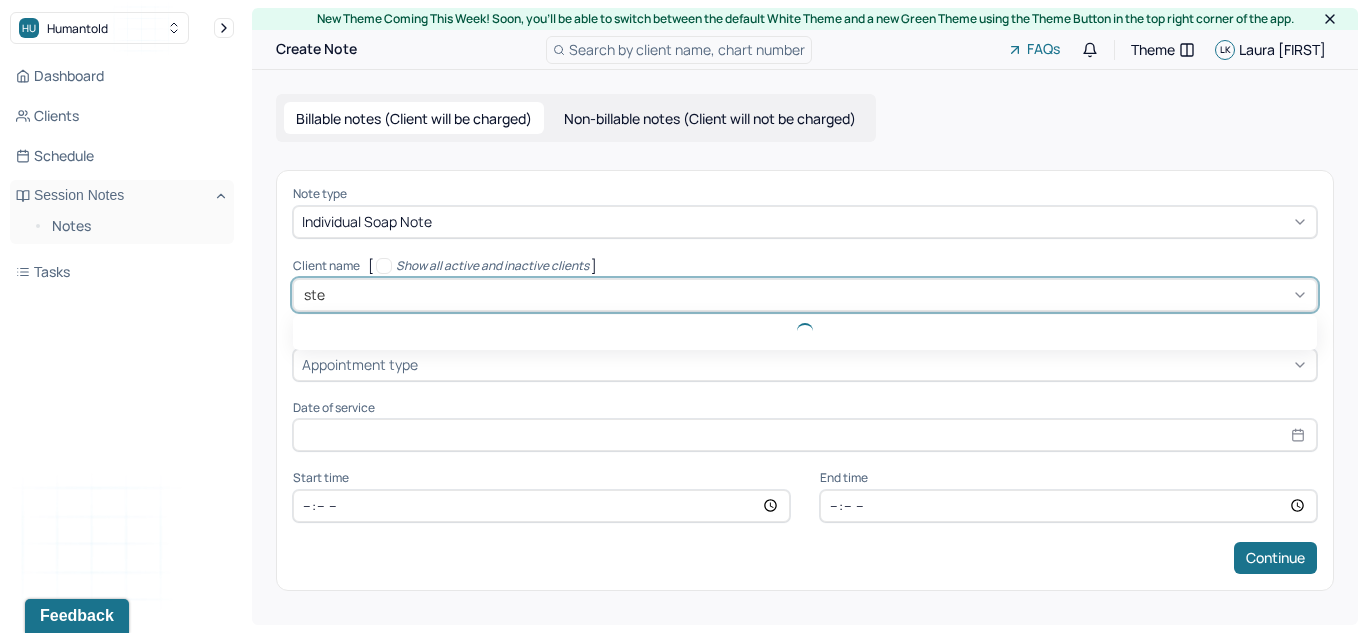 type on "[FIRST]" 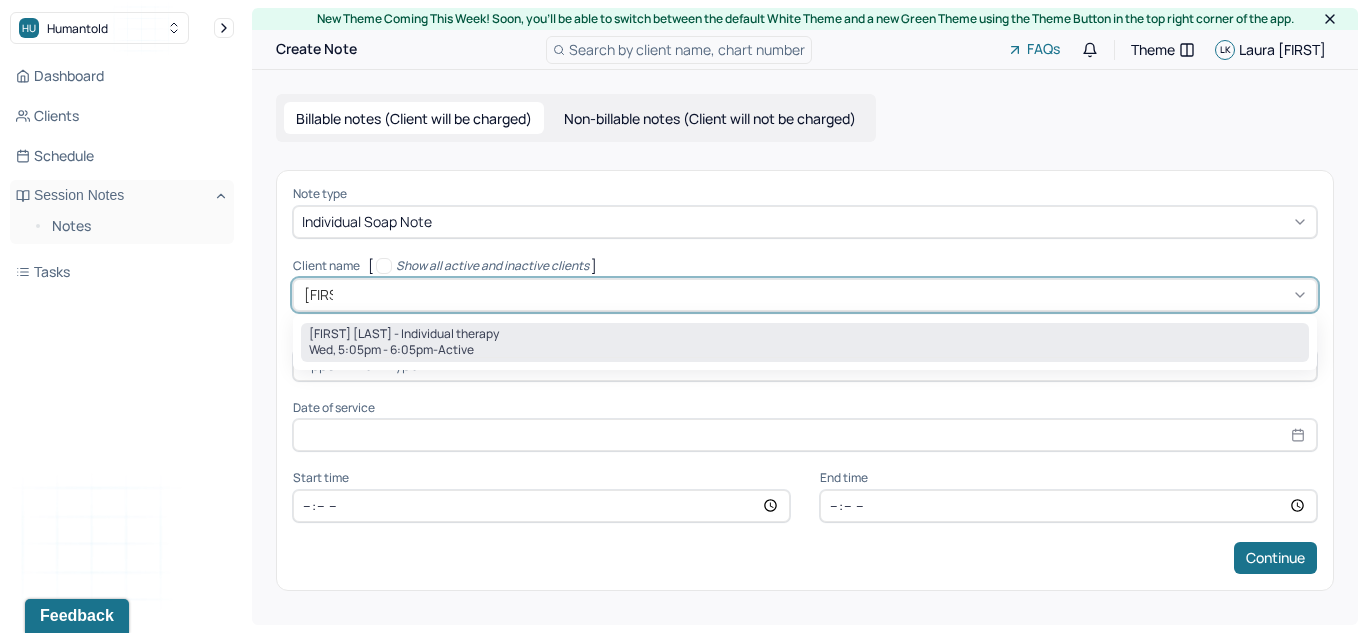 click on "[FIRST] [LAST] - Individual therapy" at bounding box center [404, 334] 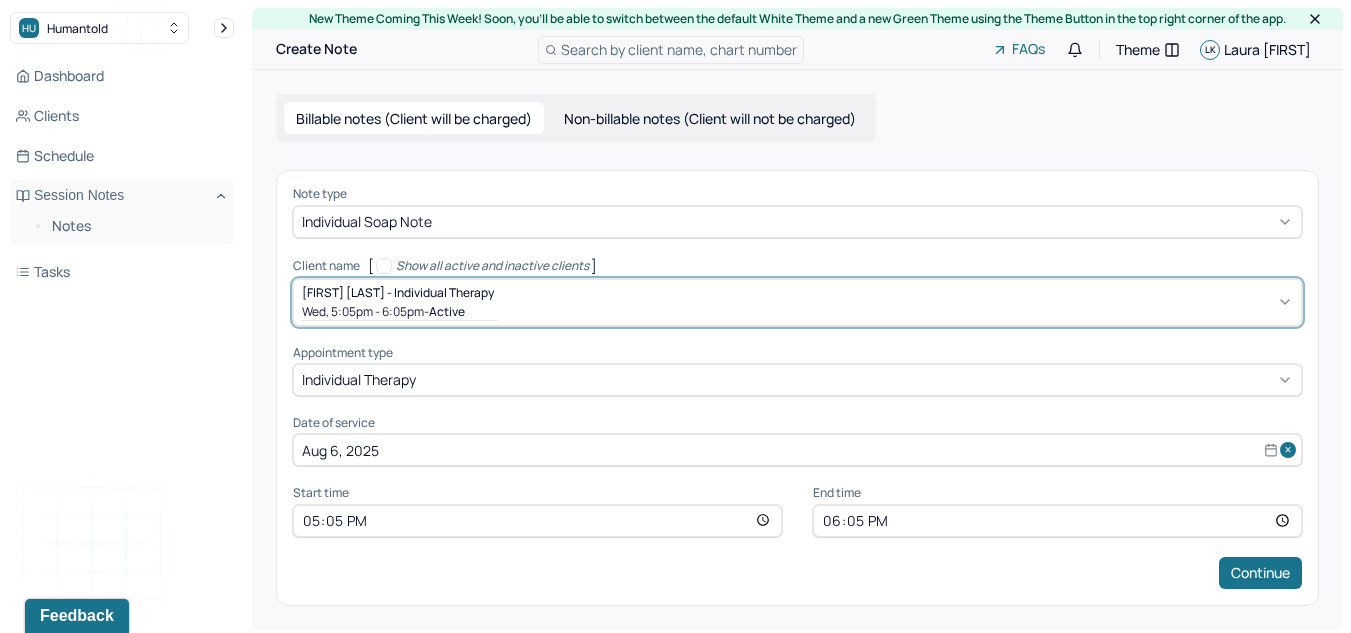 scroll, scrollTop: 5, scrollLeft: 0, axis: vertical 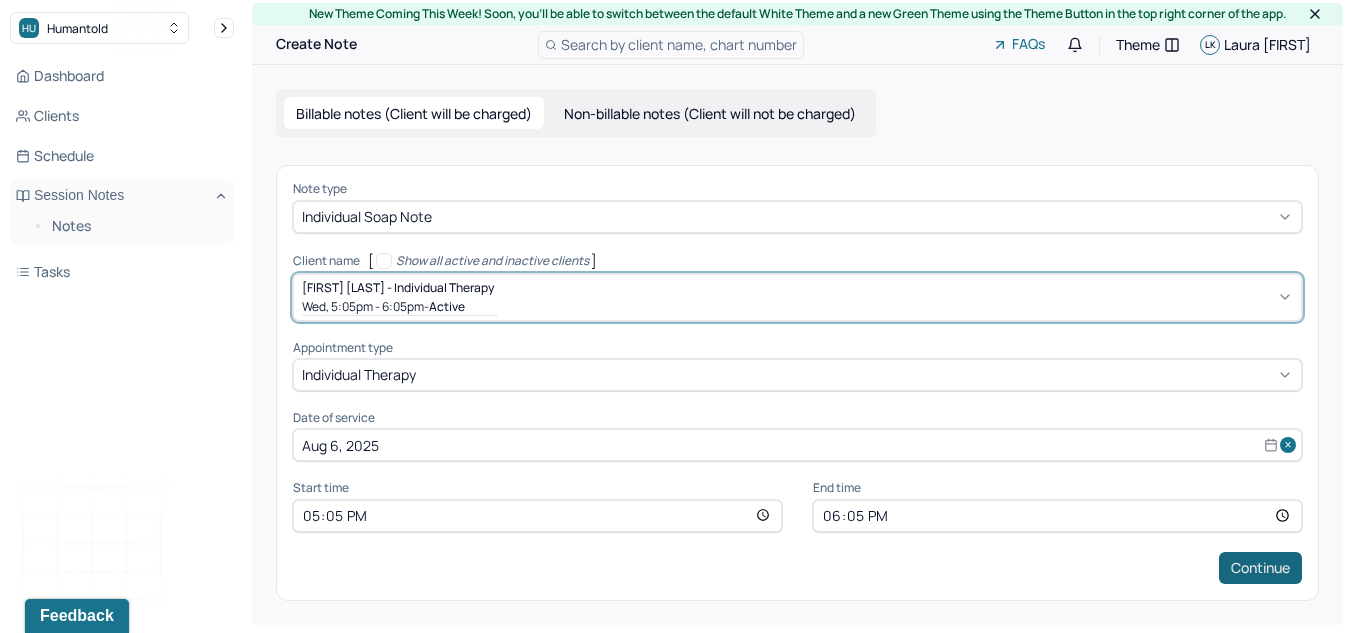 click on "Continue" at bounding box center [1260, 568] 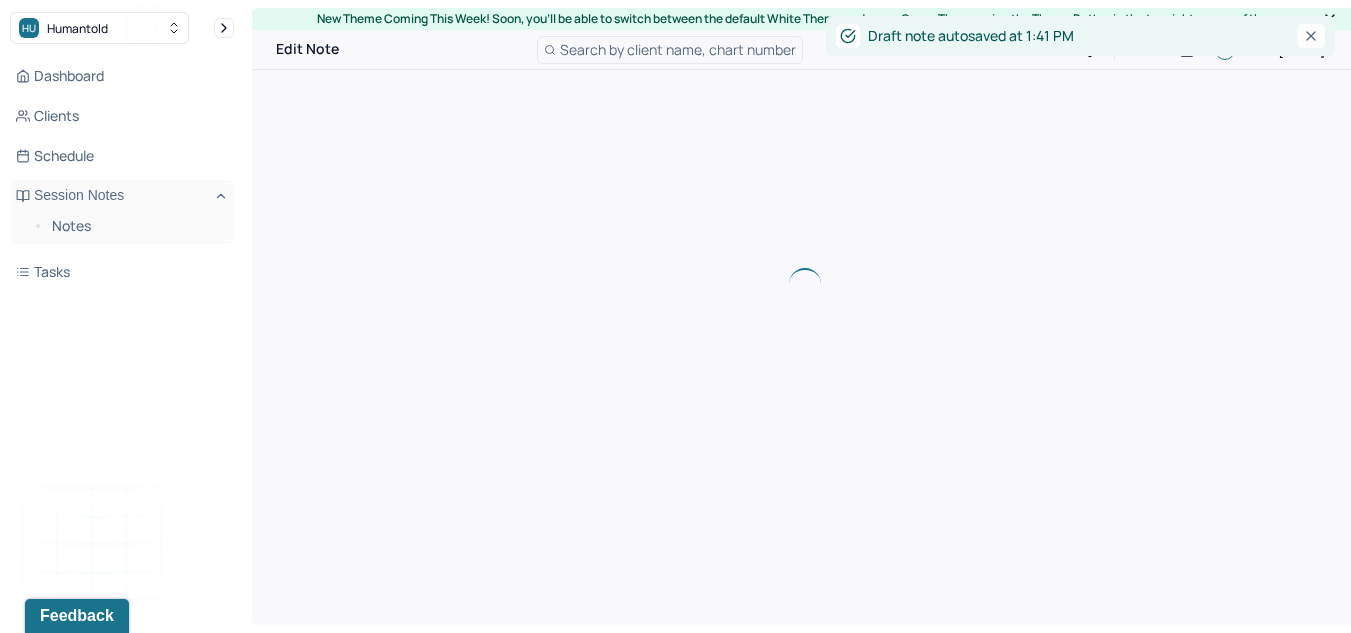 scroll, scrollTop: 0, scrollLeft: 0, axis: both 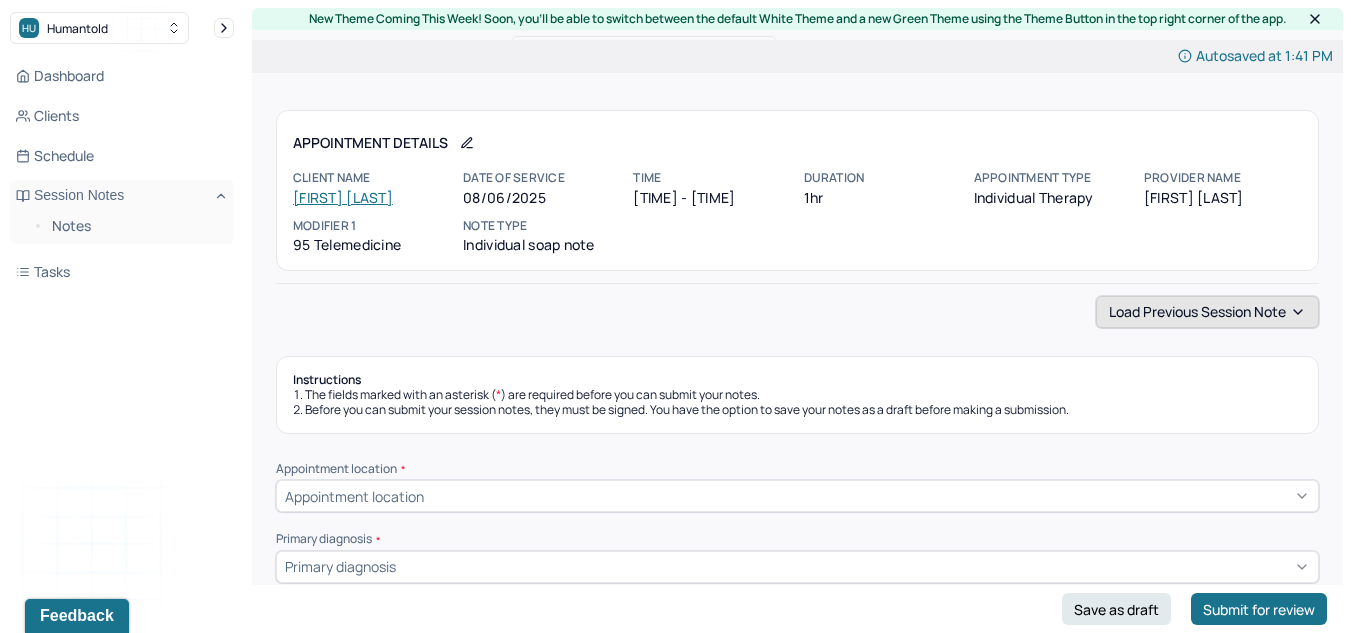 click on "Load previous session note" at bounding box center [1207, 312] 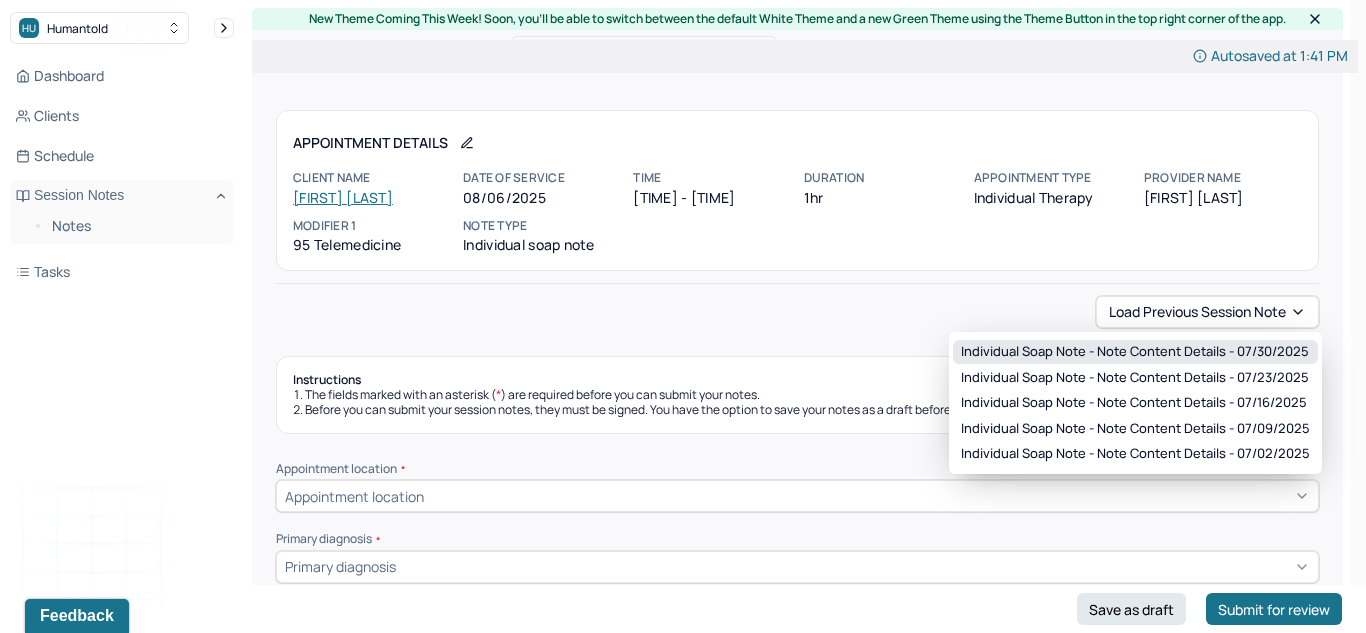 click on "Individual soap note   - Note content Details -   07/30/2025" at bounding box center [1135, 352] 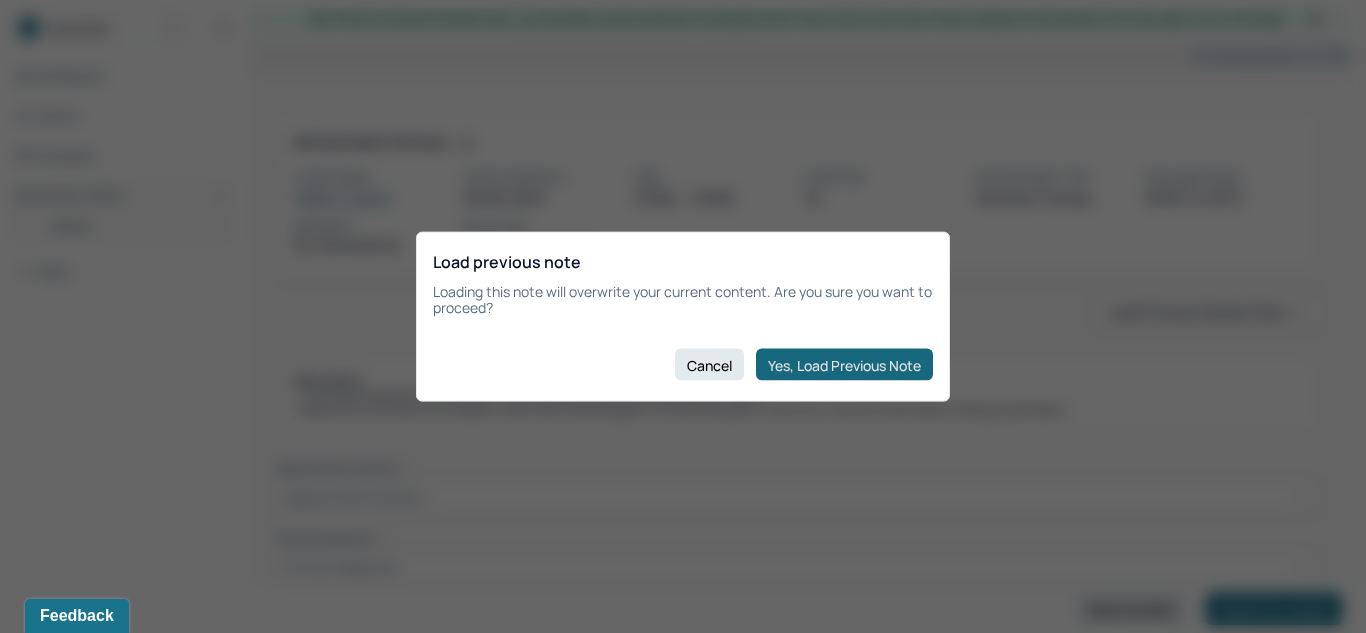 click on "Yes, Load Previous Note" at bounding box center (844, 365) 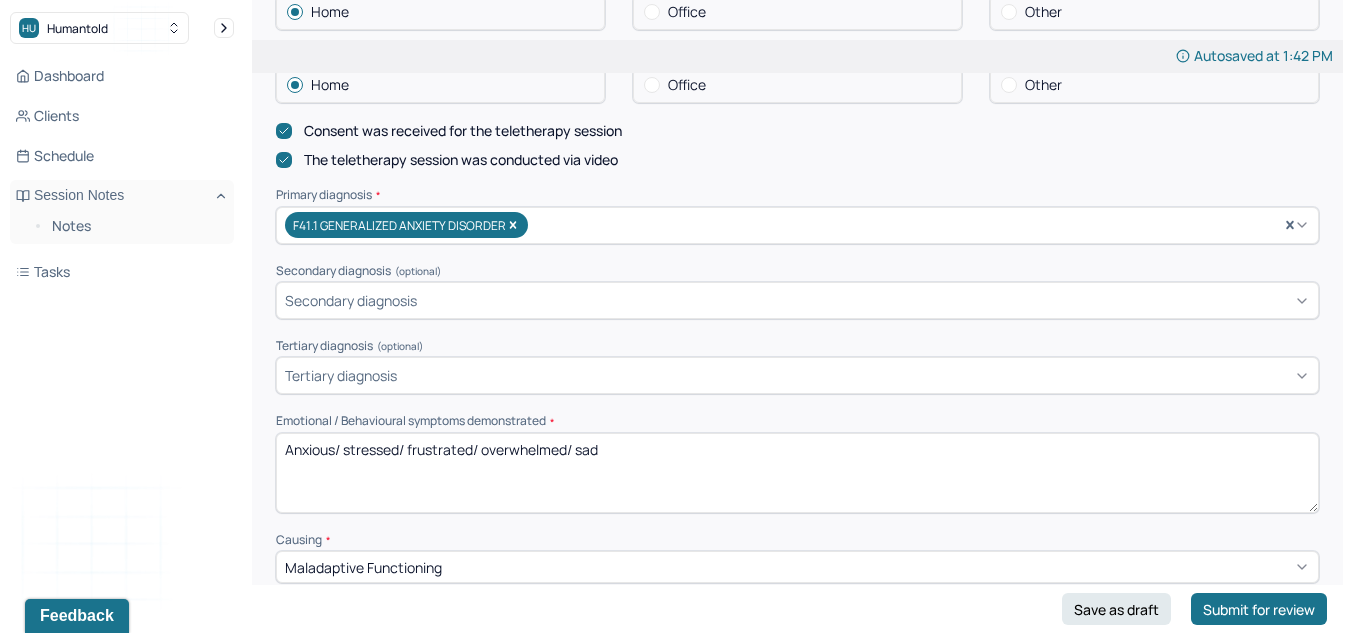 scroll, scrollTop: 554, scrollLeft: 0, axis: vertical 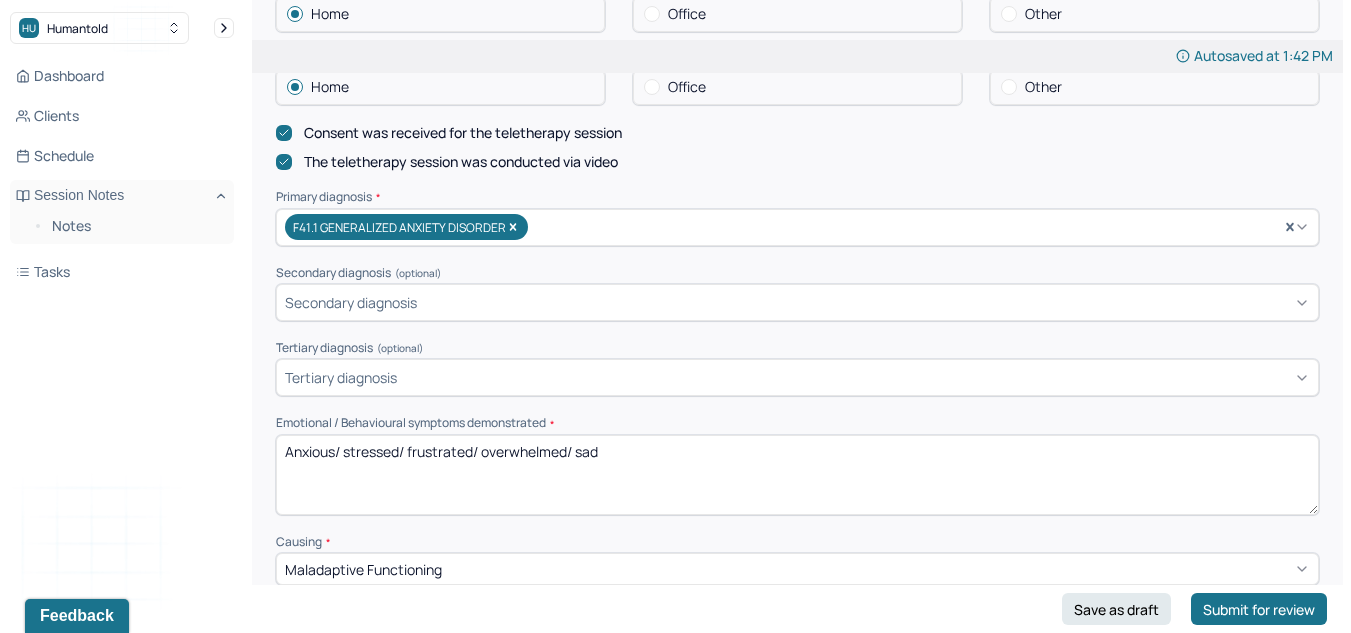 click on "Anxious/ stressed/ frustrated/ overwhelmed/ sad" at bounding box center [797, 475] 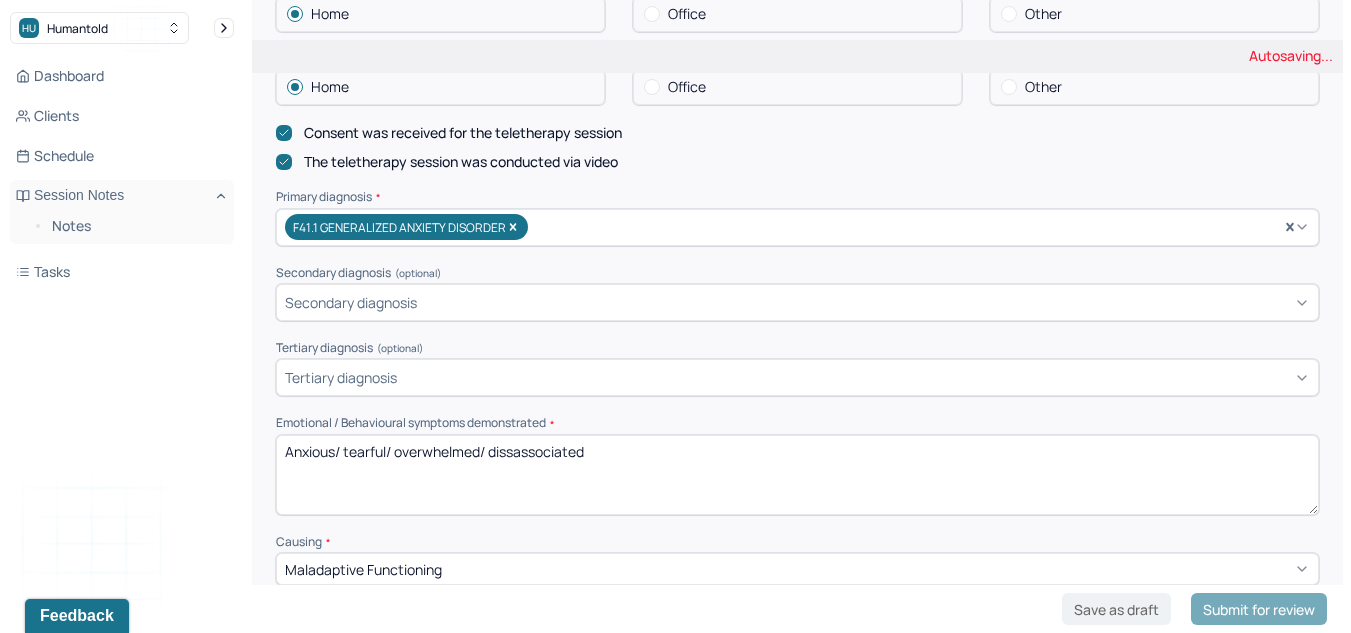 click on "Anxious/ tearful/ overwhelmed/ dissas" at bounding box center [797, 475] 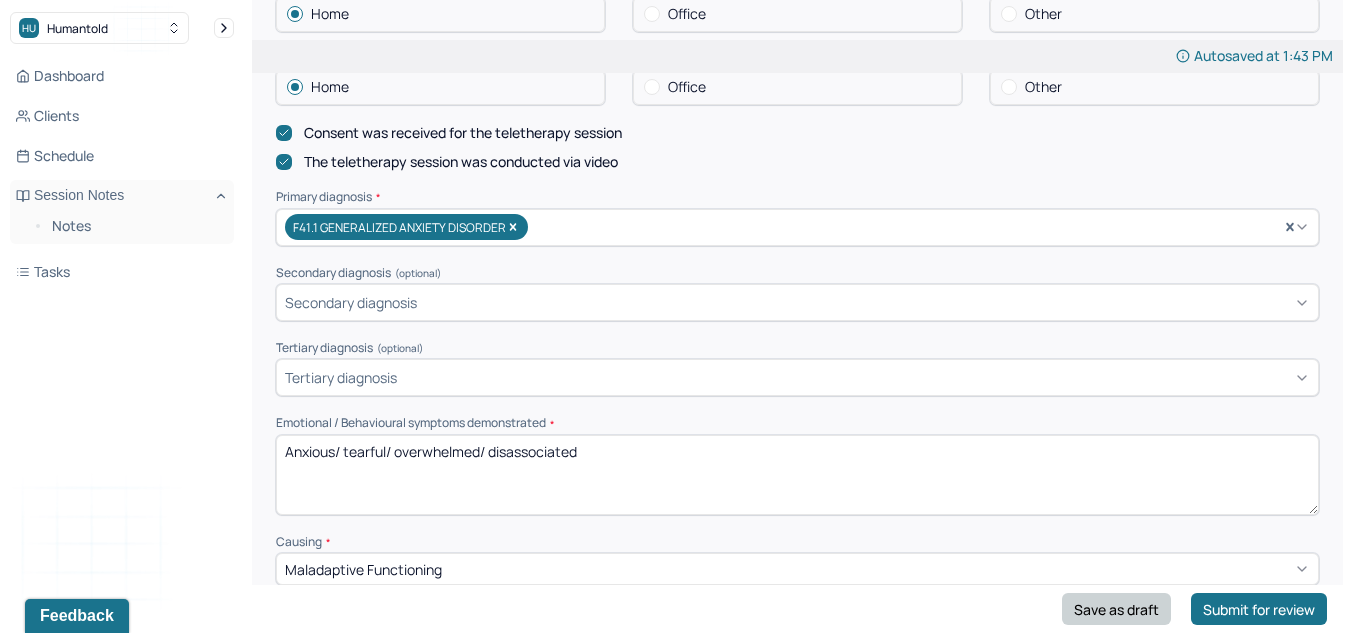 type on "Anxious/ tearful/ overwhelmed/ disassociated" 